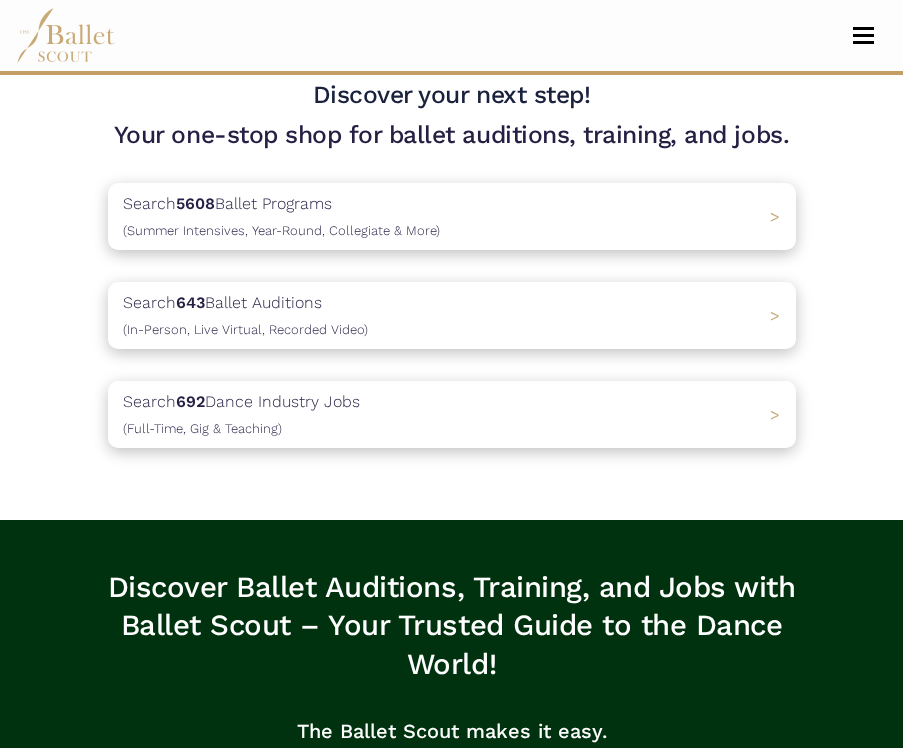 scroll, scrollTop: 612, scrollLeft: 0, axis: vertical 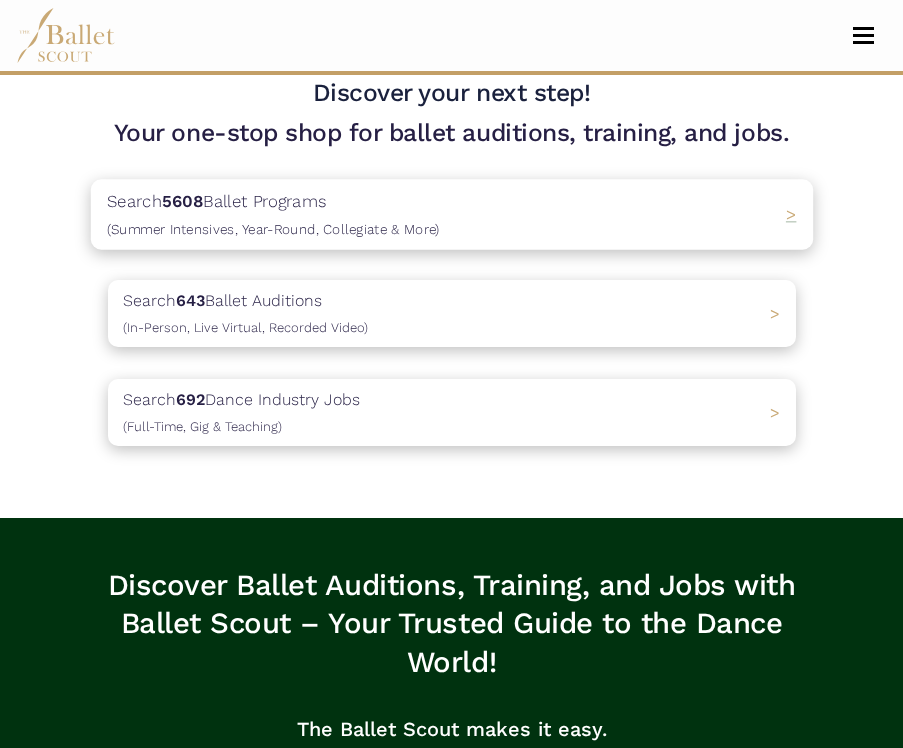 click on "Search  5608   Ballet Programs (Summer Intensives, Year-Round, Collegiate & More)" at bounding box center [272, 215] 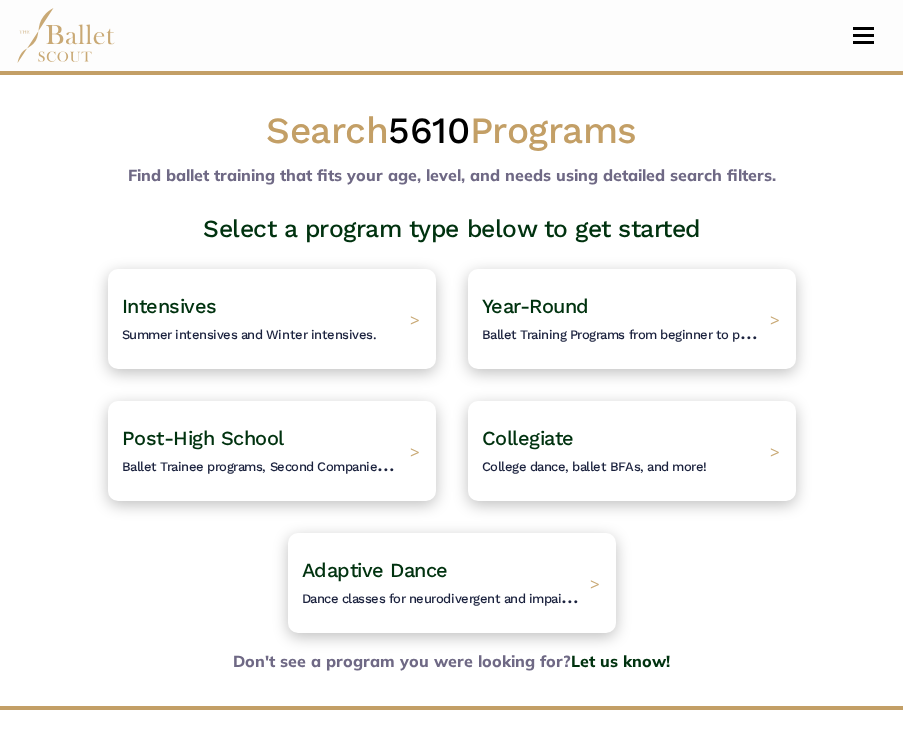 scroll, scrollTop: 0, scrollLeft: 0, axis: both 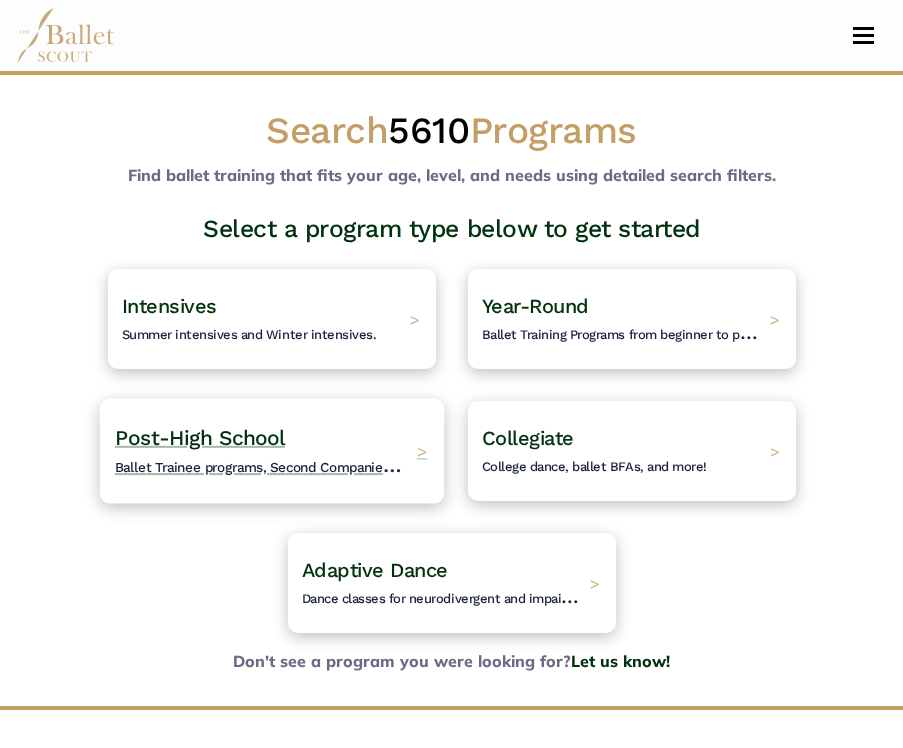 click on "Post-High School
Ballet Trainee programs, Second Companies, and other post high-school training." at bounding box center (260, 451) 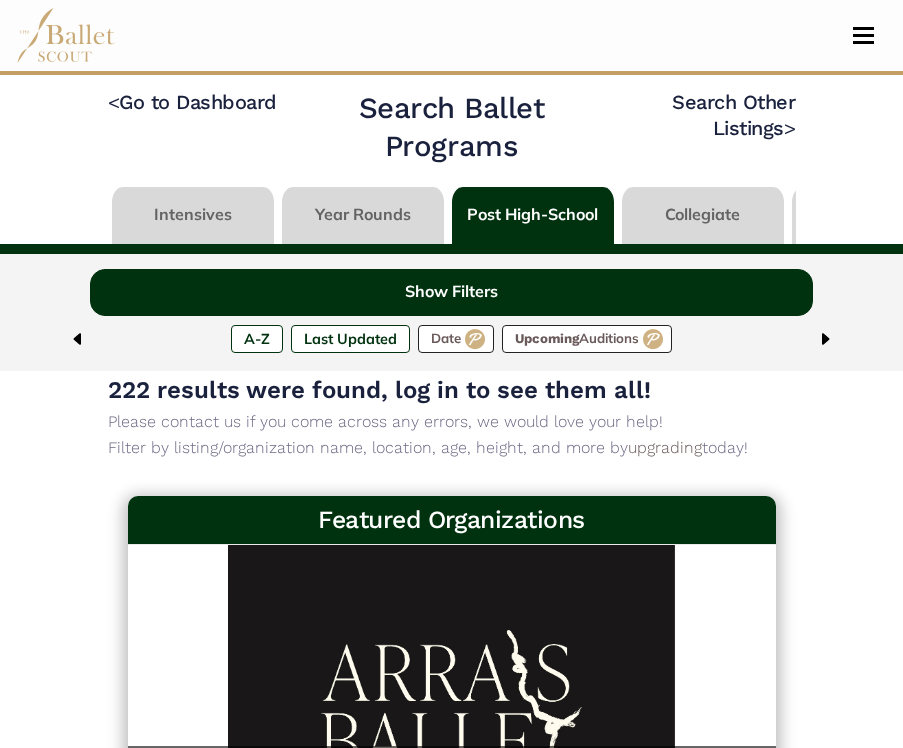 scroll, scrollTop: 0, scrollLeft: 0, axis: both 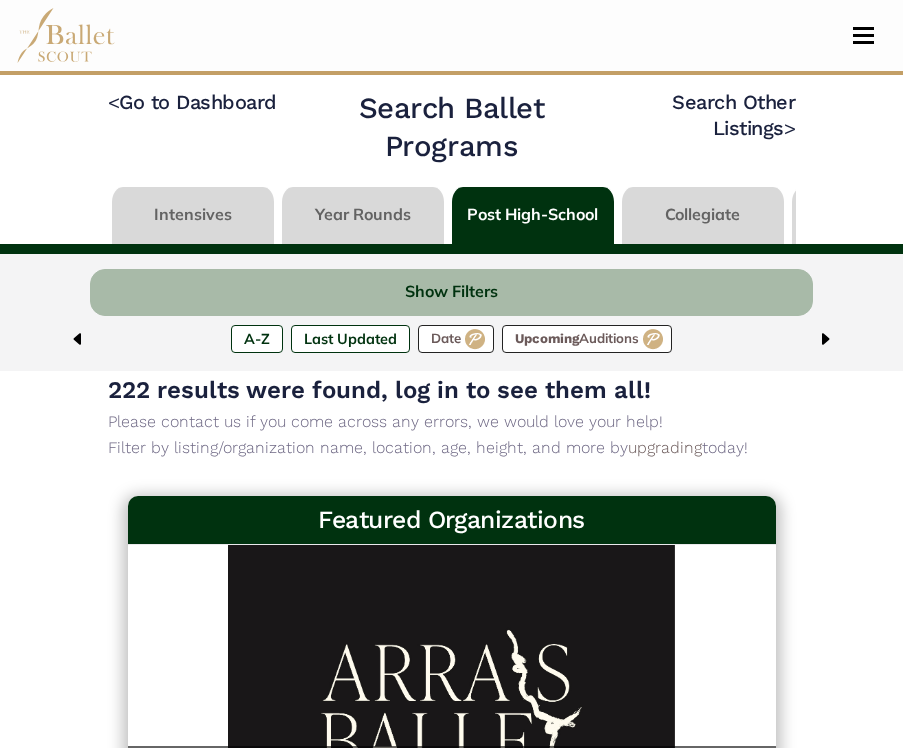 click at bounding box center (703, 215) 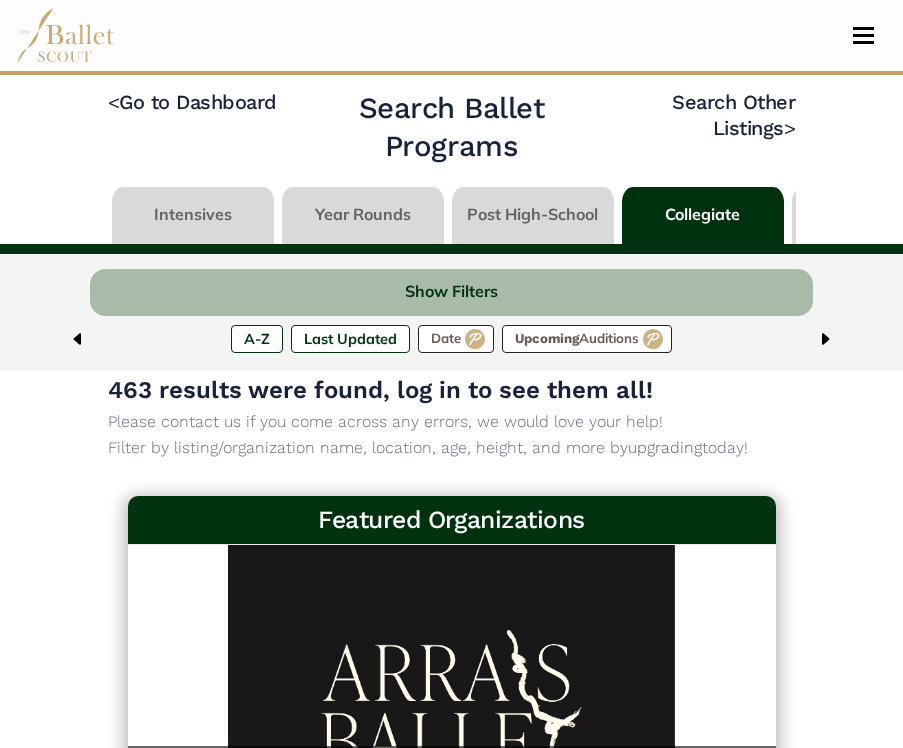 scroll, scrollTop: 0, scrollLeft: 0, axis: both 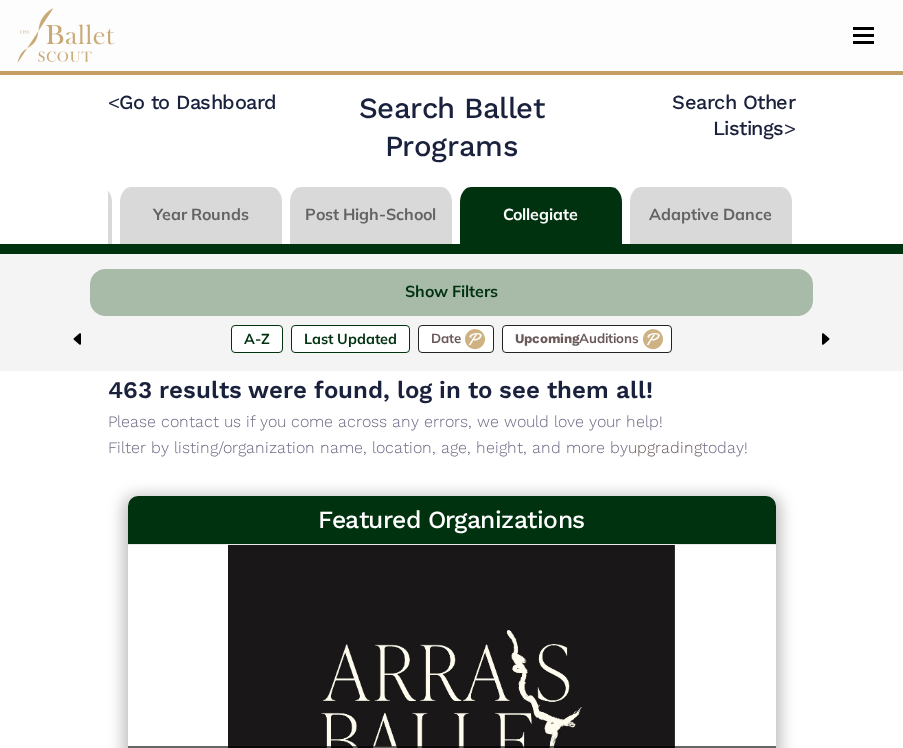 click at bounding box center (711, 215) 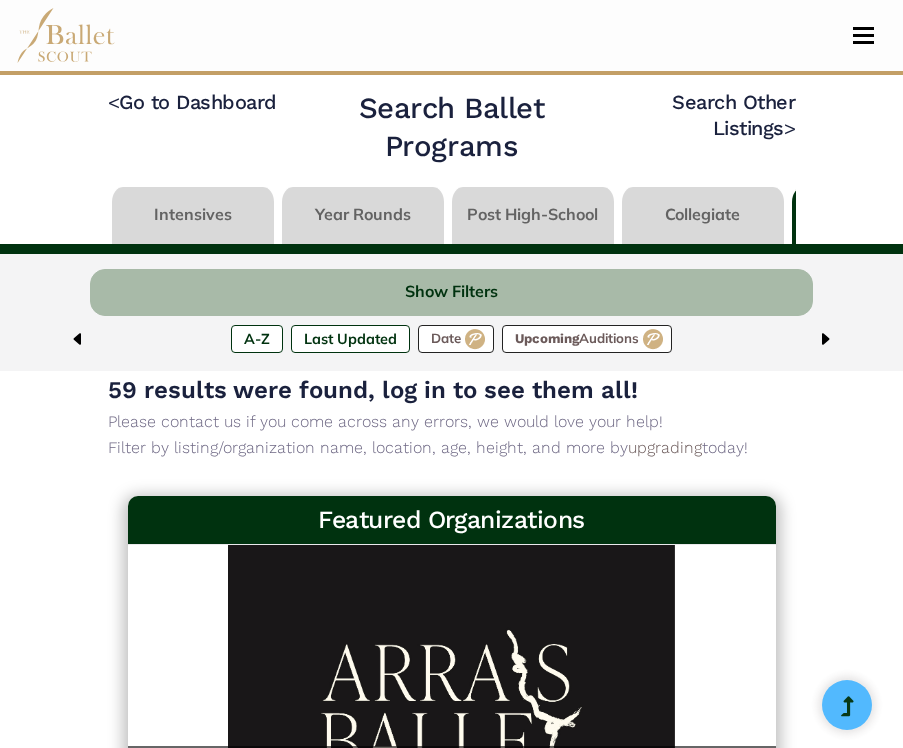 scroll, scrollTop: 0, scrollLeft: 0, axis: both 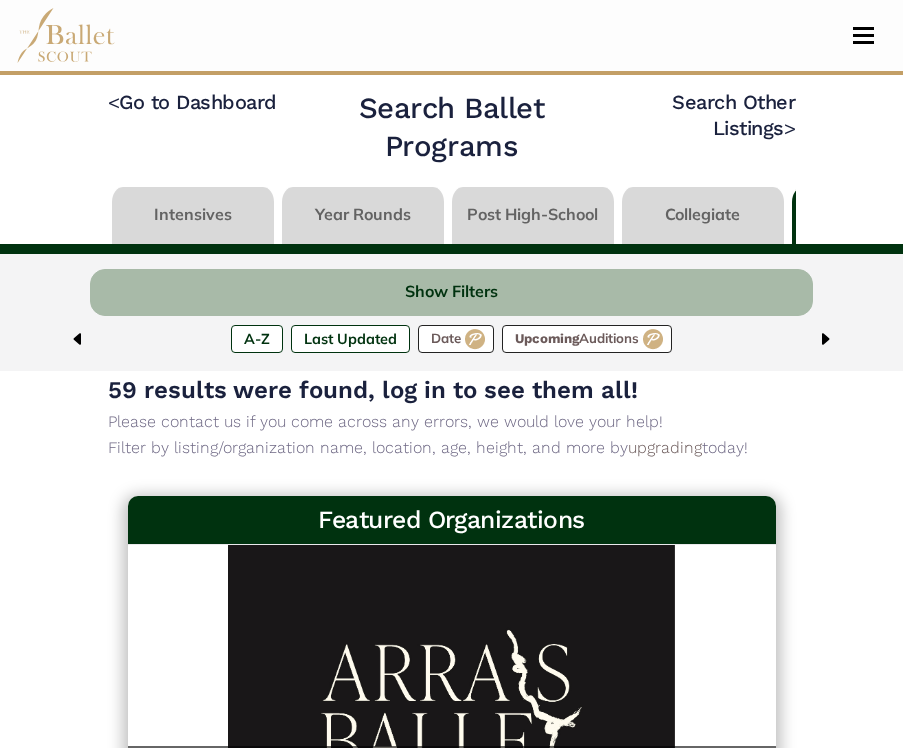 click at bounding box center (533, 215) 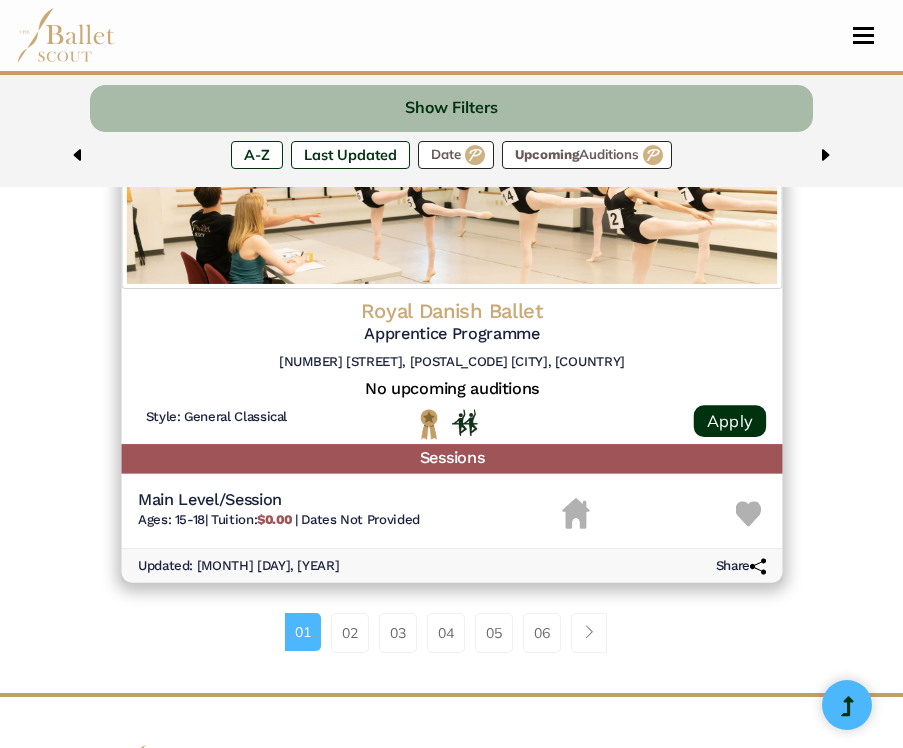 scroll, scrollTop: 4800, scrollLeft: 0, axis: vertical 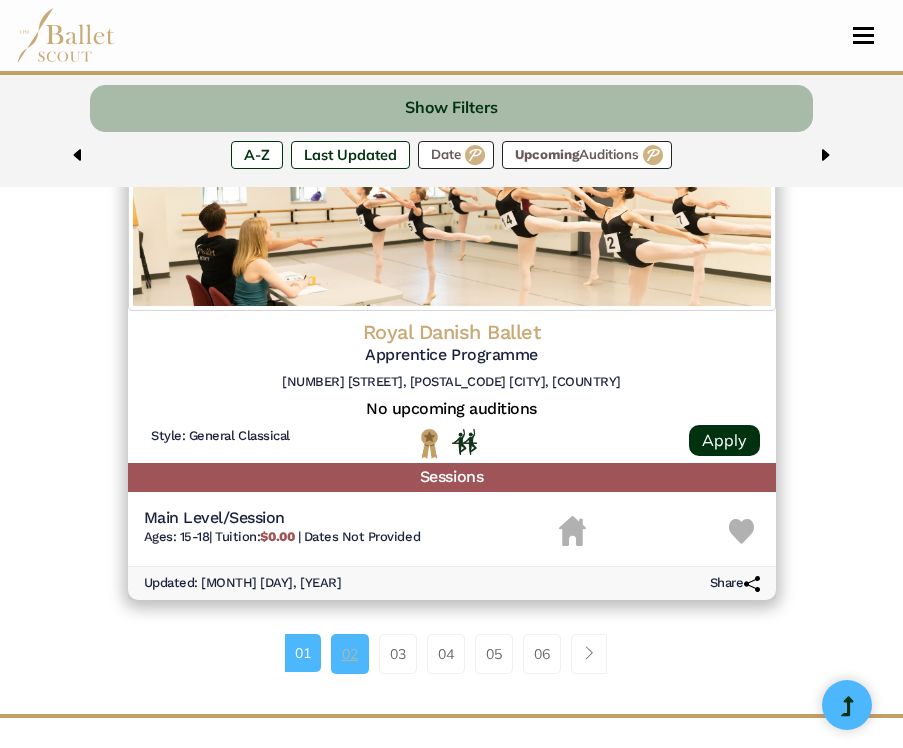 click on "02" at bounding box center (350, 654) 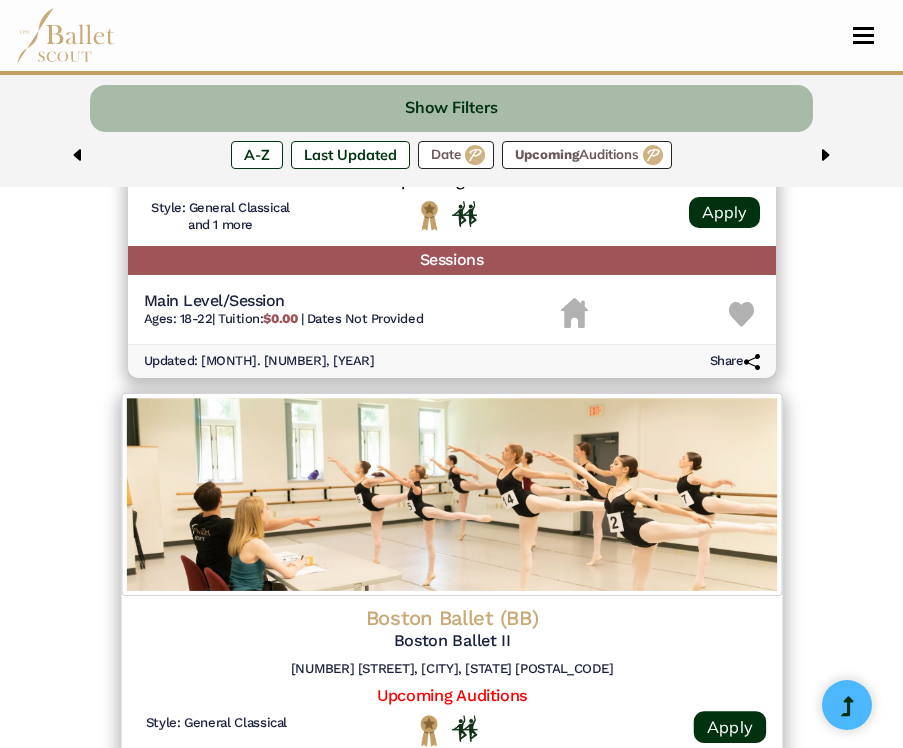 scroll, scrollTop: 4823, scrollLeft: 0, axis: vertical 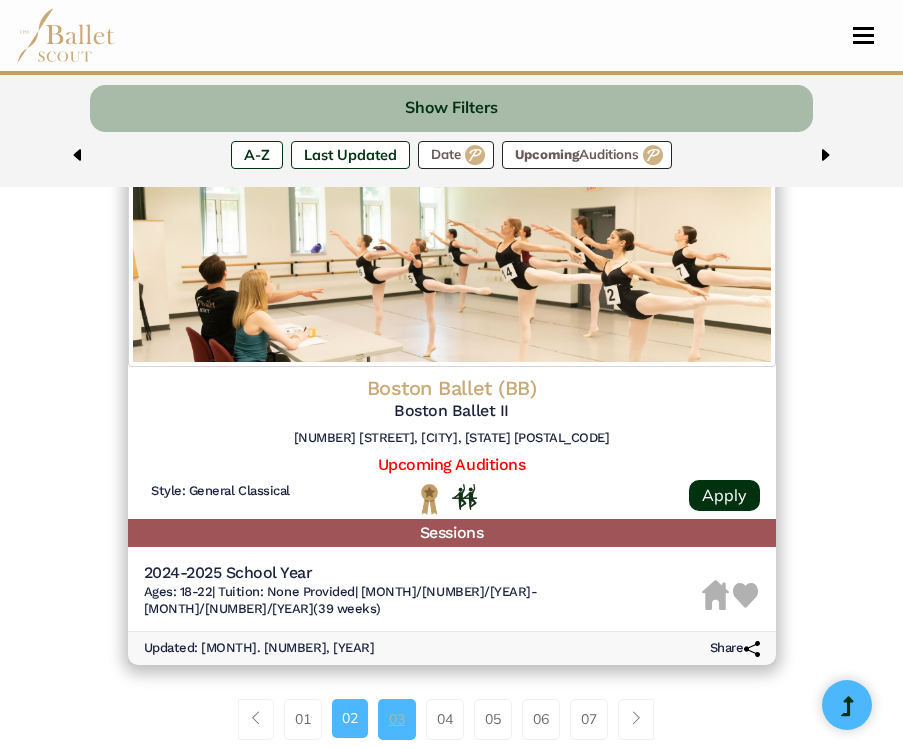 click on "03" at bounding box center (397, 719) 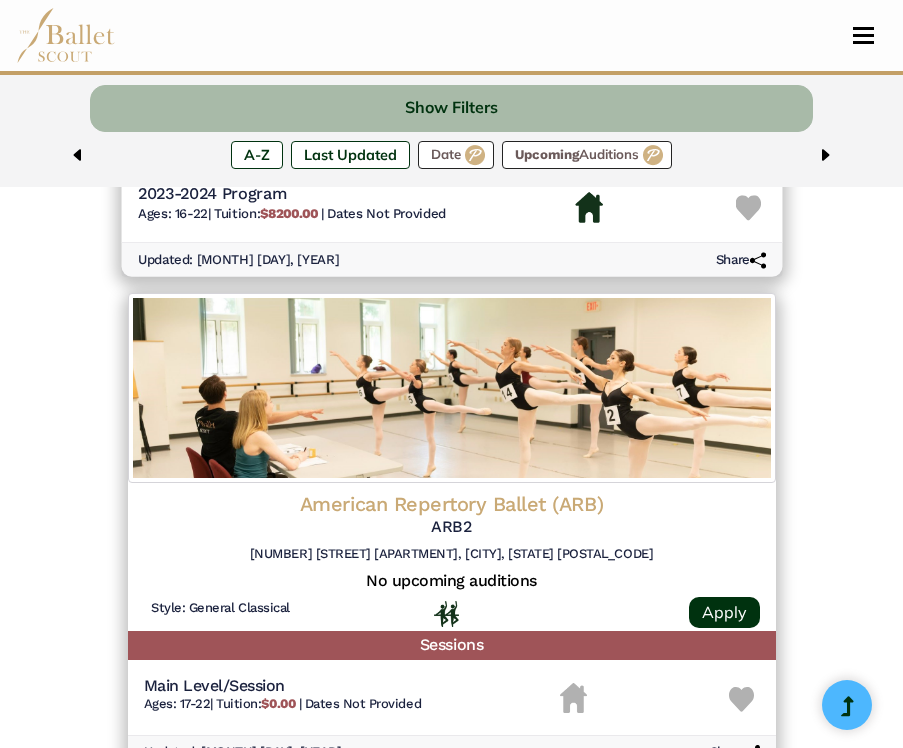 scroll, scrollTop: 4775, scrollLeft: 0, axis: vertical 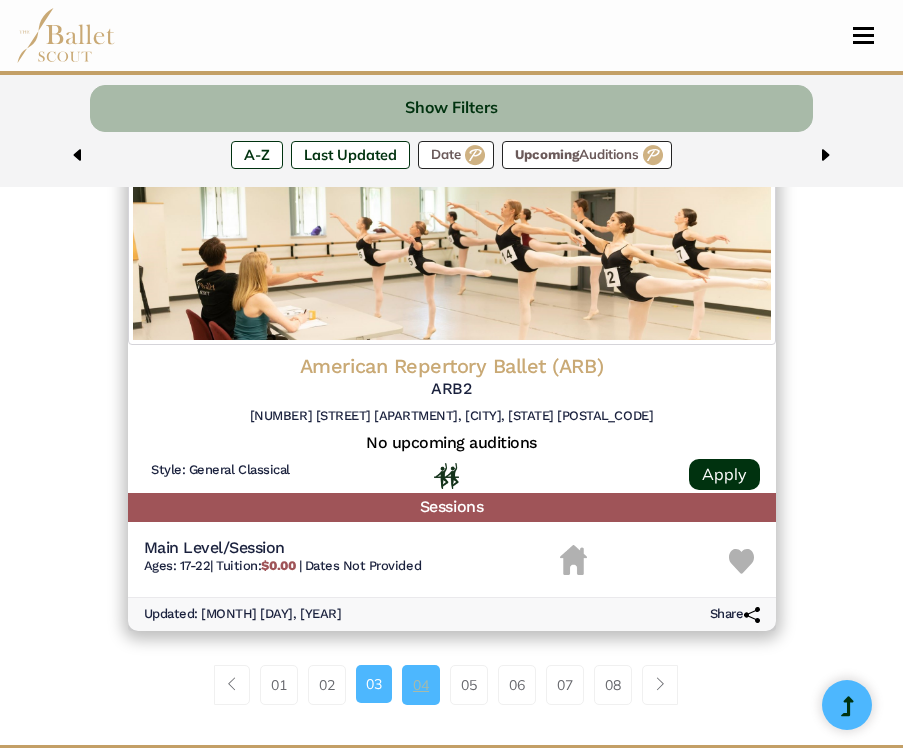 click on "04" at bounding box center (421, 685) 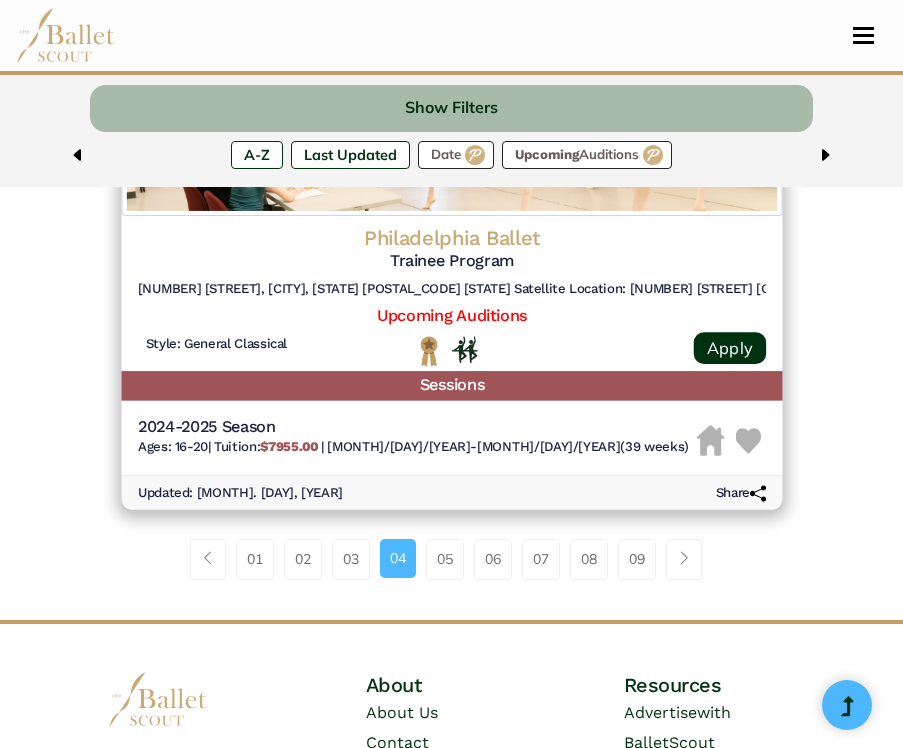 scroll, scrollTop: 4879, scrollLeft: 0, axis: vertical 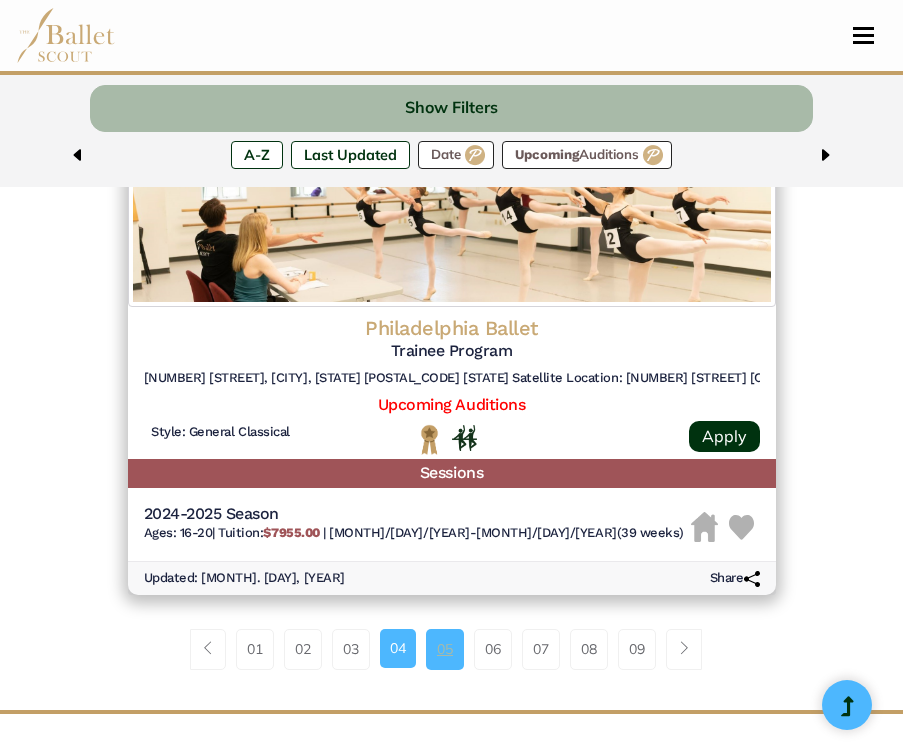 click on "05" at bounding box center (445, 649) 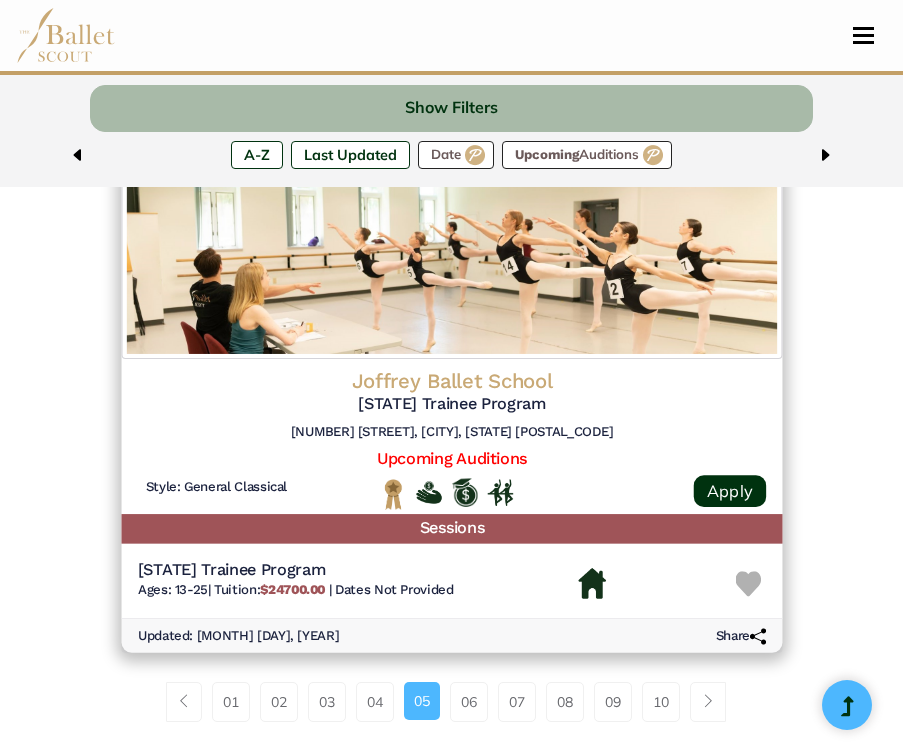 scroll, scrollTop: 4763, scrollLeft: 0, axis: vertical 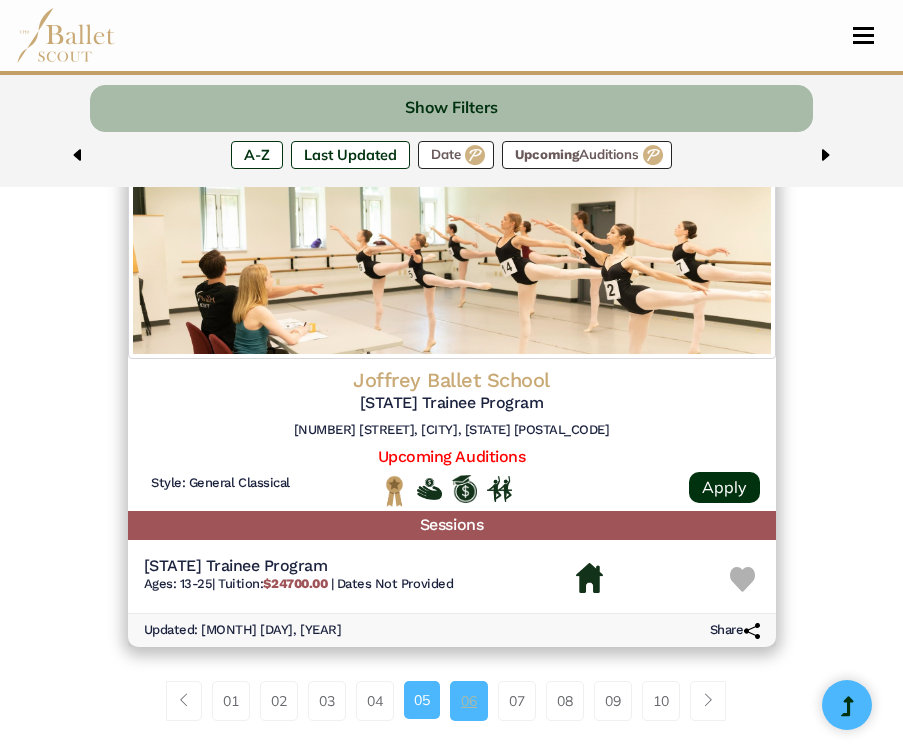 click on "06" at bounding box center (469, 701) 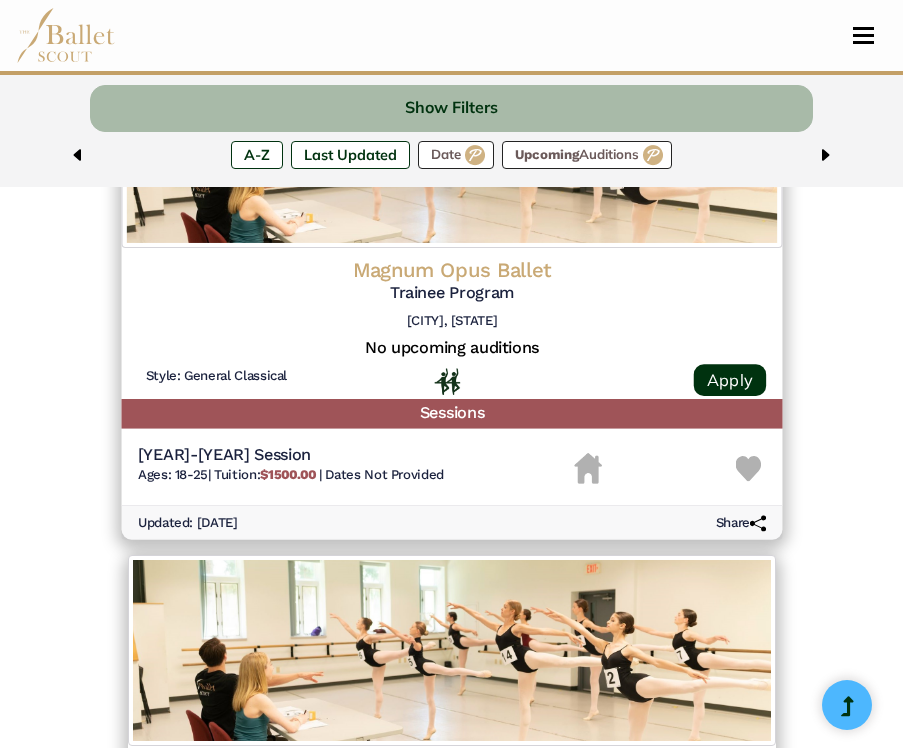 scroll, scrollTop: 4690, scrollLeft: 0, axis: vertical 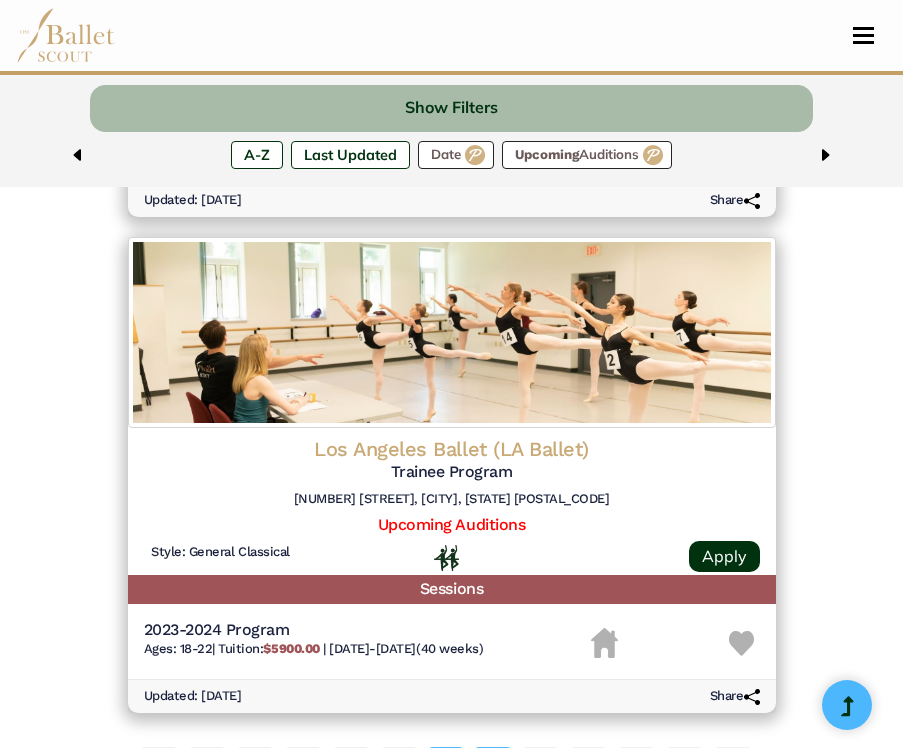 click on "07" at bounding box center [493, 767] 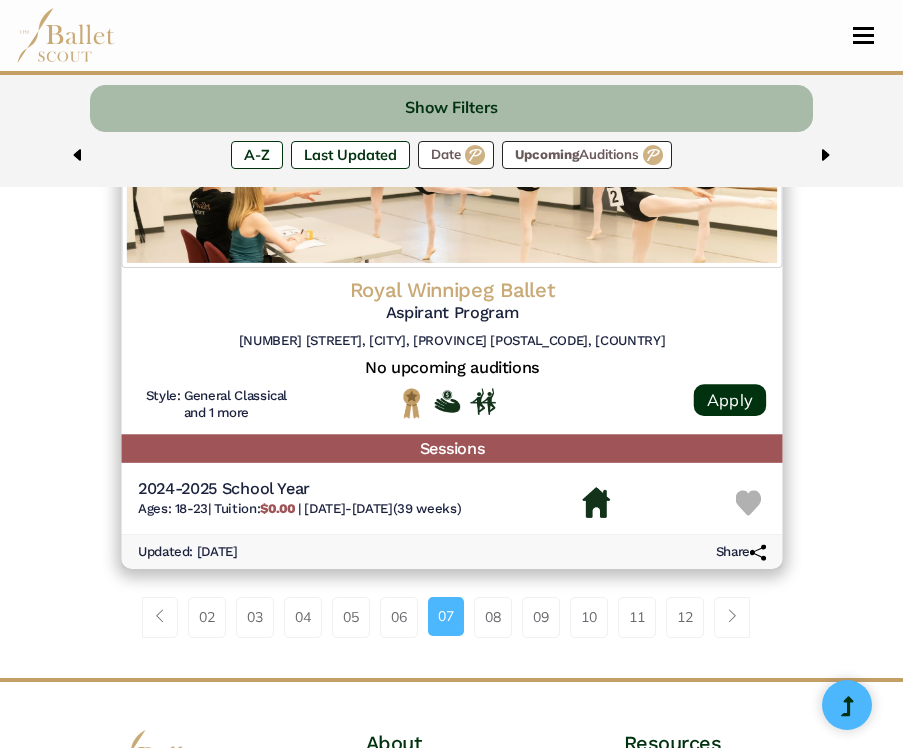 scroll, scrollTop: 4868, scrollLeft: 0, axis: vertical 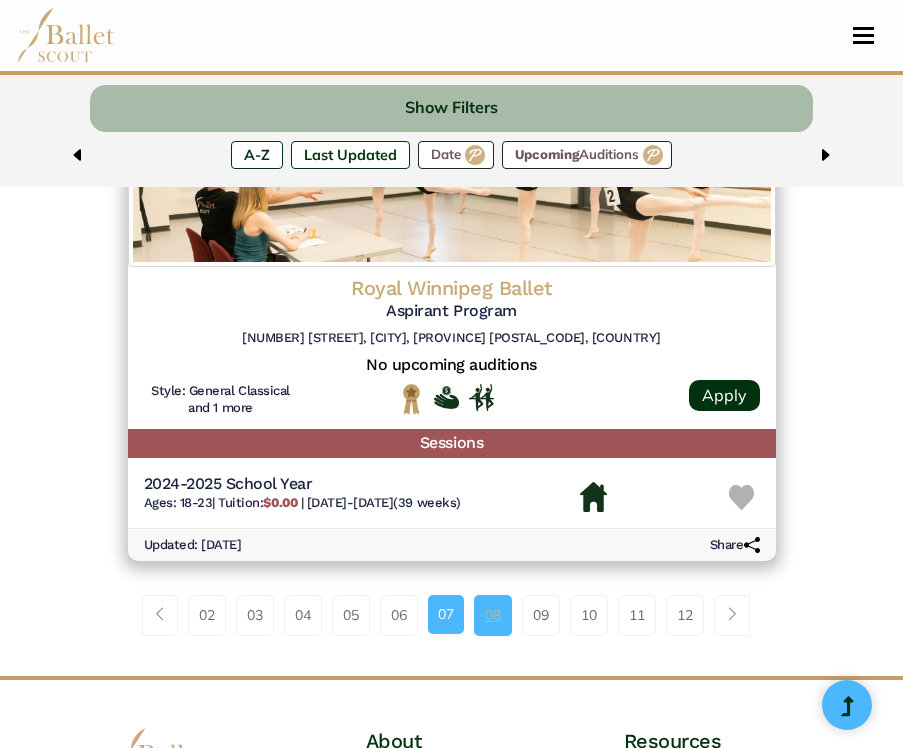 click on "08" at bounding box center (493, 615) 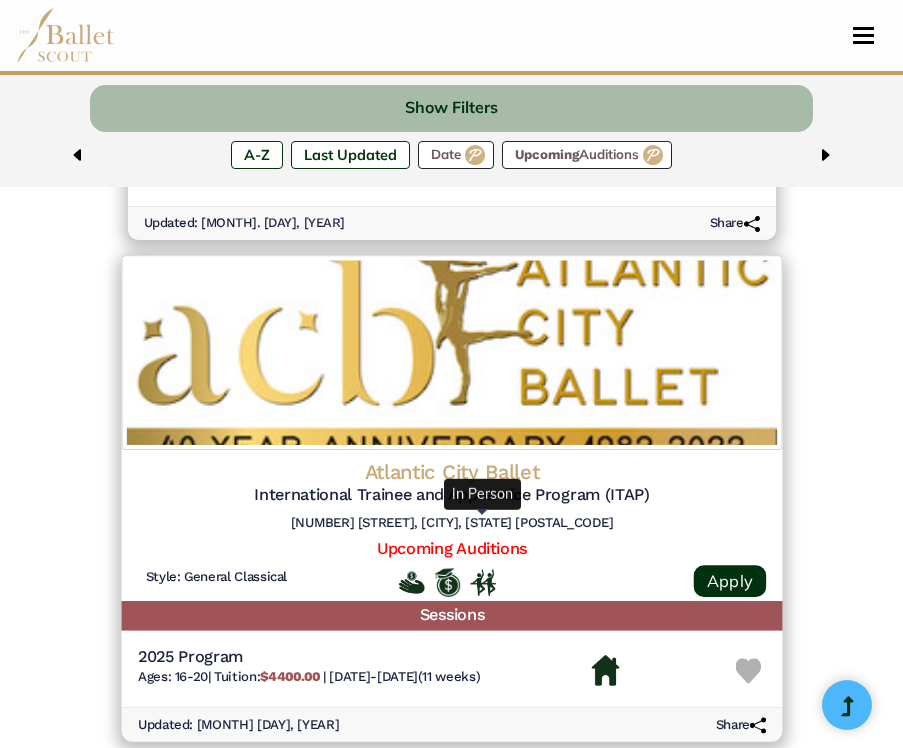 scroll, scrollTop: 4743, scrollLeft: 0, axis: vertical 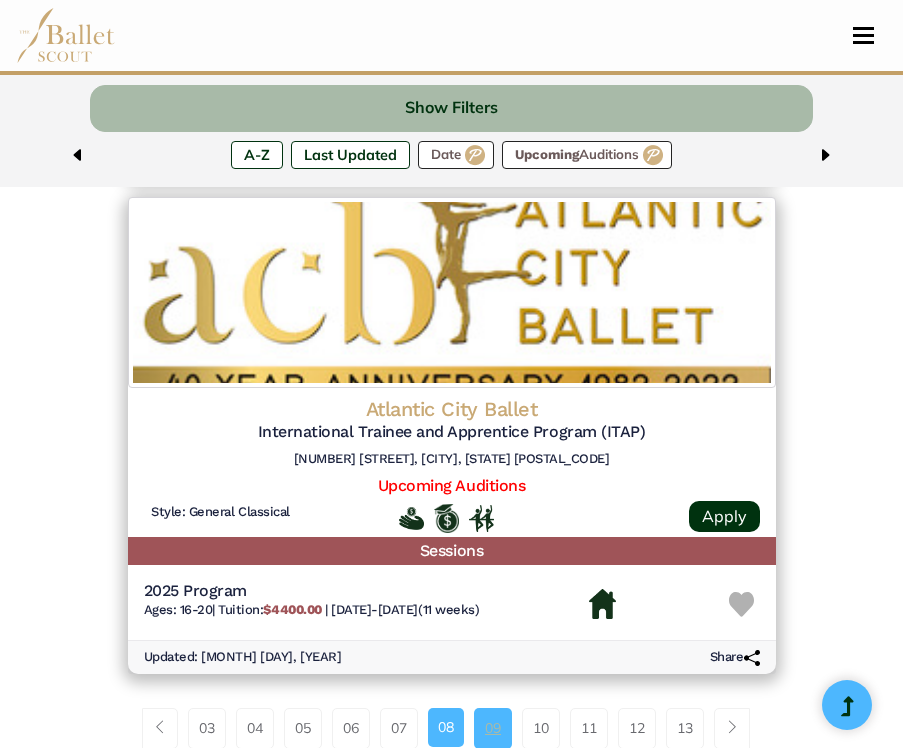 click on "09" at bounding box center (493, 728) 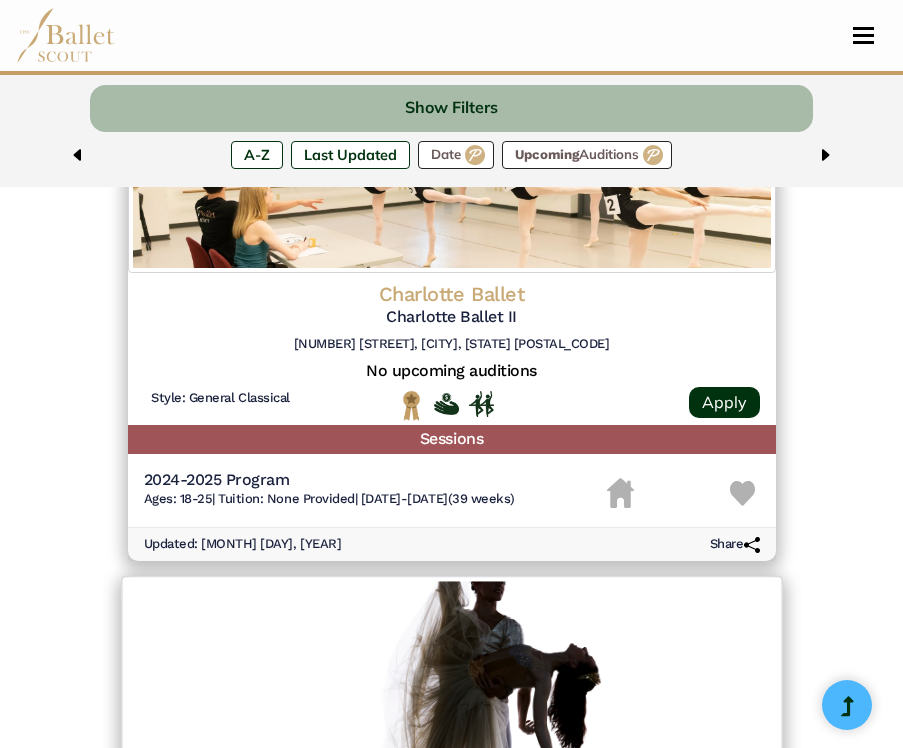 scroll, scrollTop: 4699, scrollLeft: 0, axis: vertical 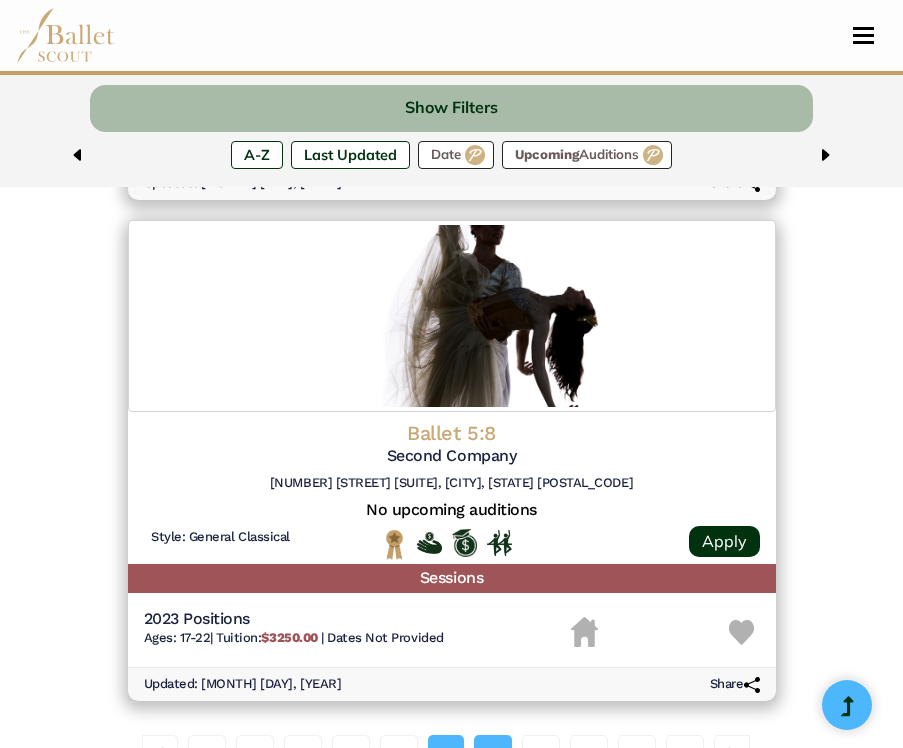 click on "10" at bounding box center (493, 755) 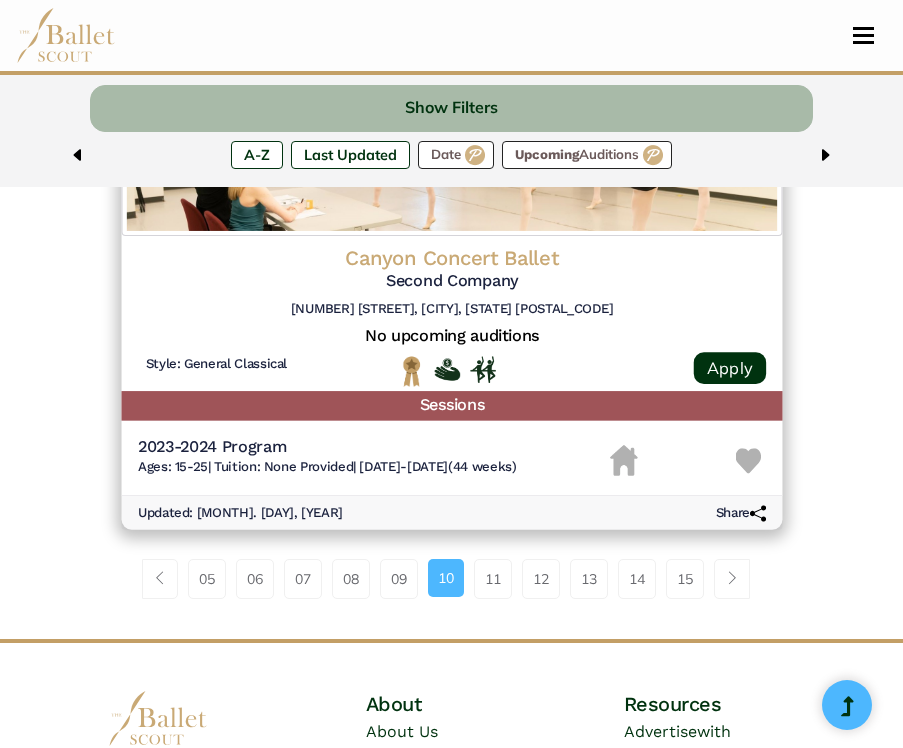 scroll, scrollTop: 4871, scrollLeft: 0, axis: vertical 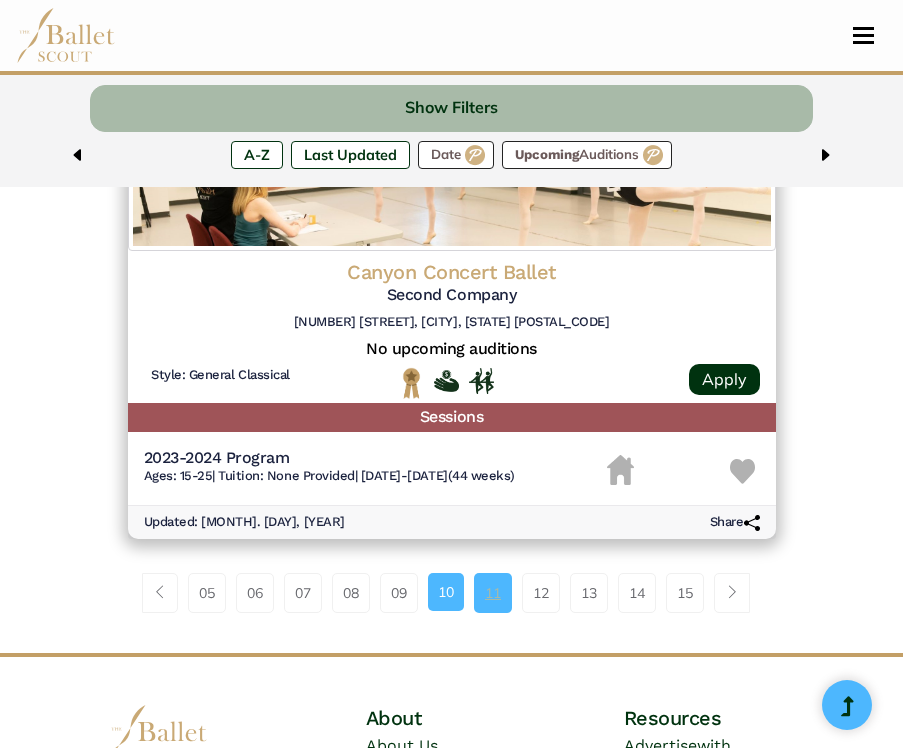 click on "11" at bounding box center [493, 593] 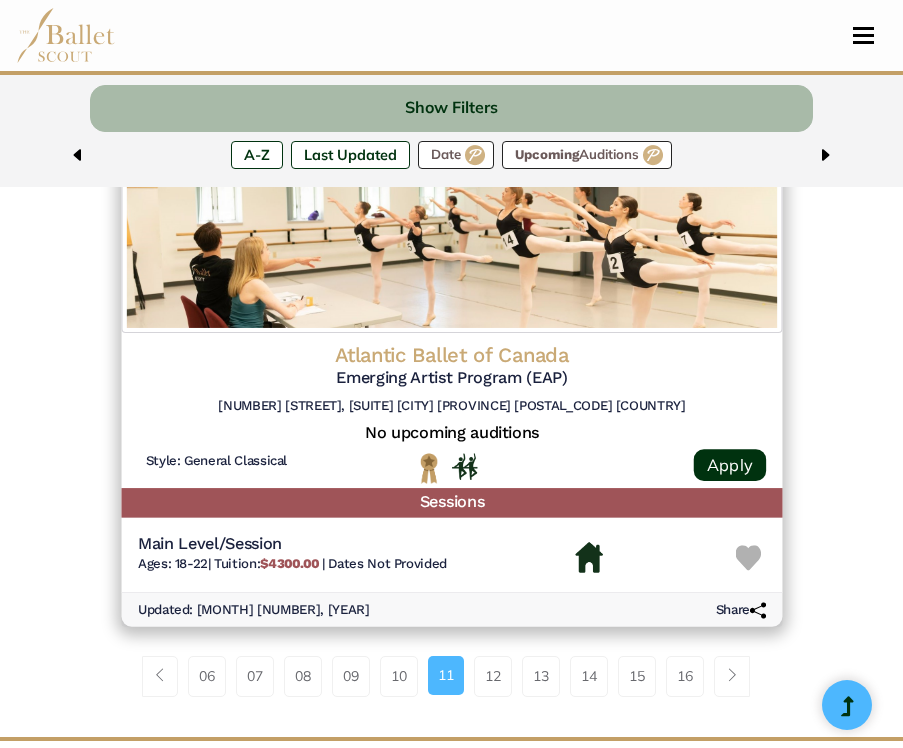 scroll, scrollTop: 4839, scrollLeft: 0, axis: vertical 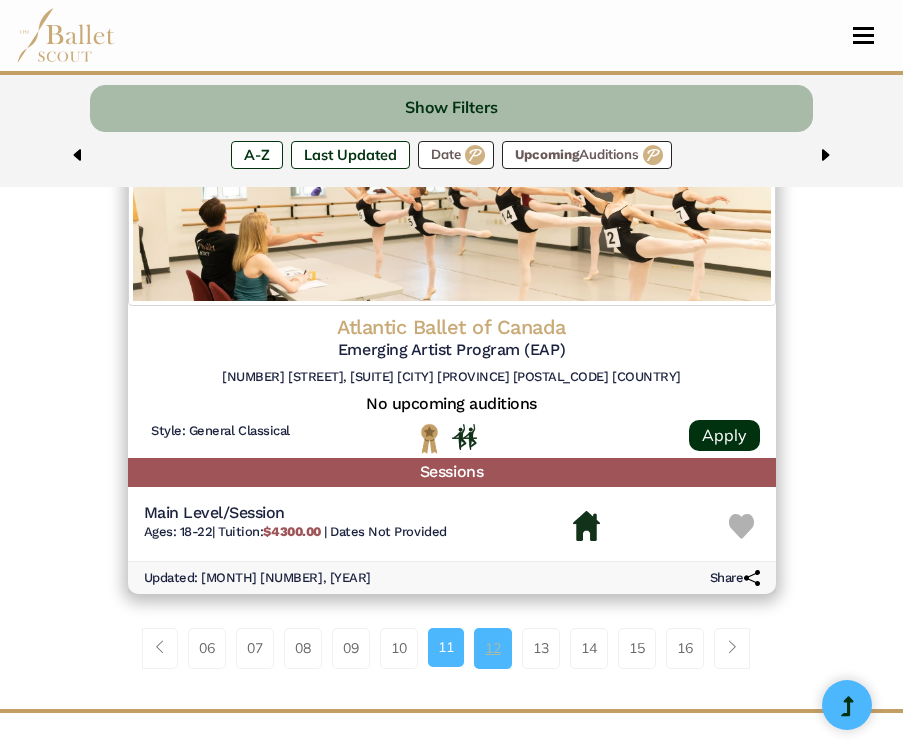 click on "12" at bounding box center [493, 648] 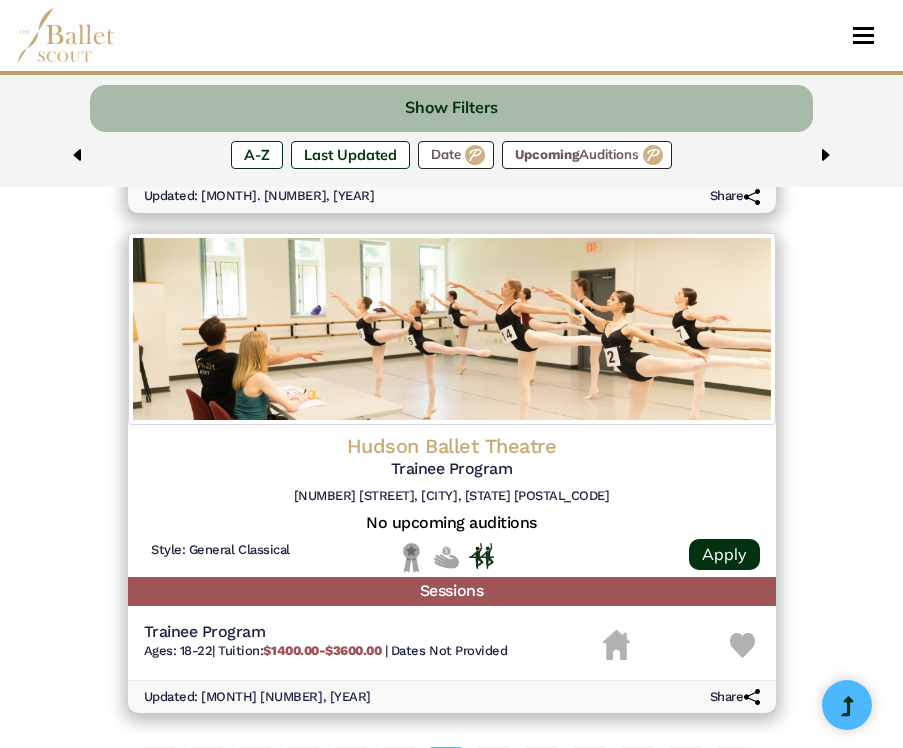 scroll, scrollTop: 4801, scrollLeft: 0, axis: vertical 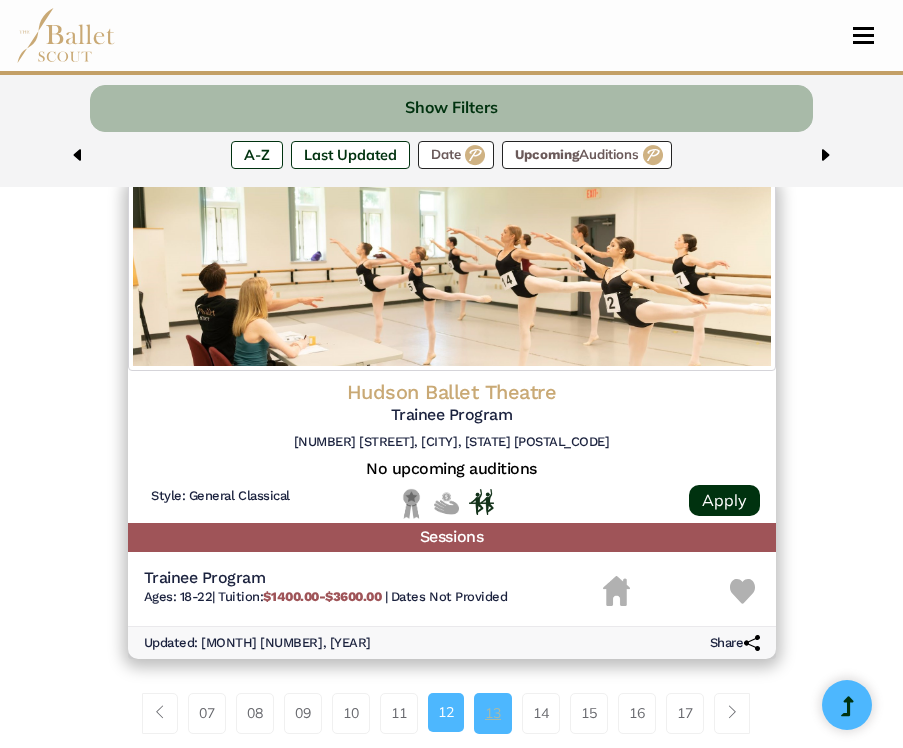 click on "13" at bounding box center [493, 713] 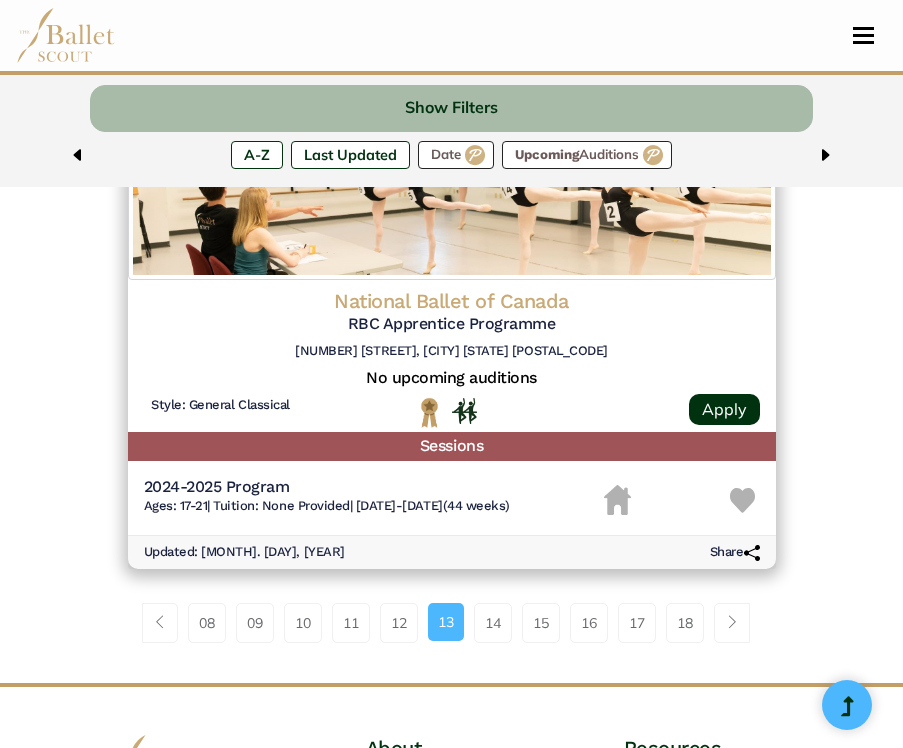 scroll, scrollTop: 4808, scrollLeft: 0, axis: vertical 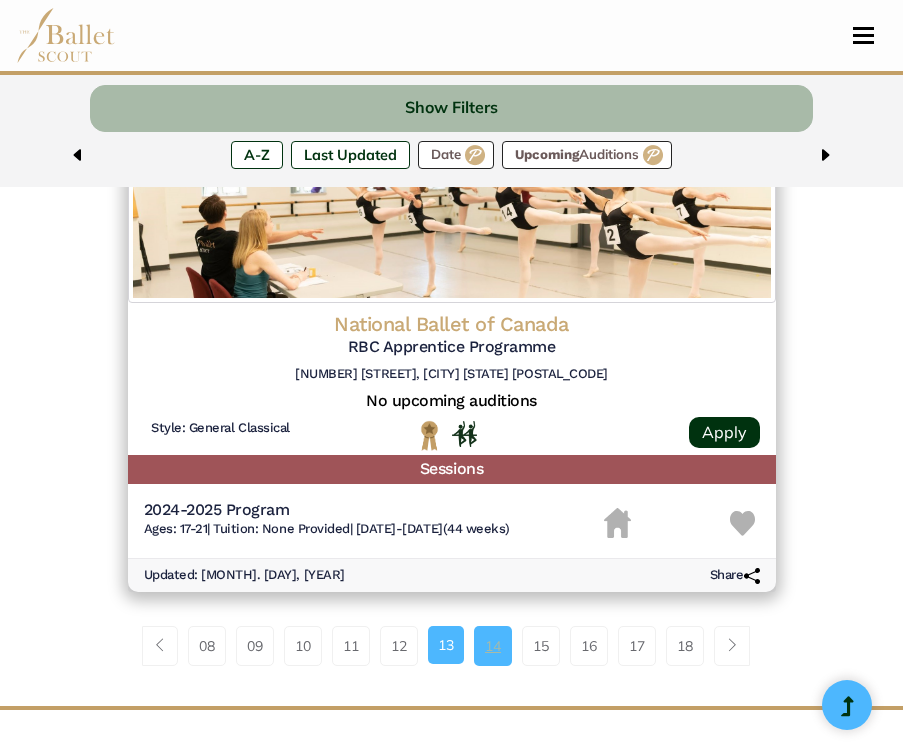 click on "14" at bounding box center (493, 646) 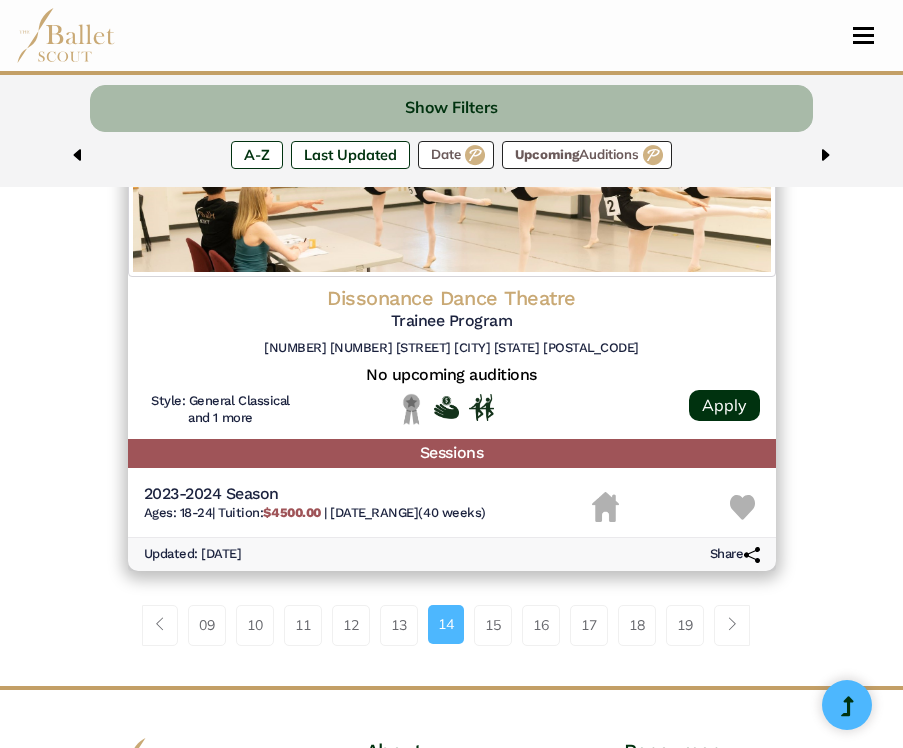 scroll, scrollTop: 4919, scrollLeft: 0, axis: vertical 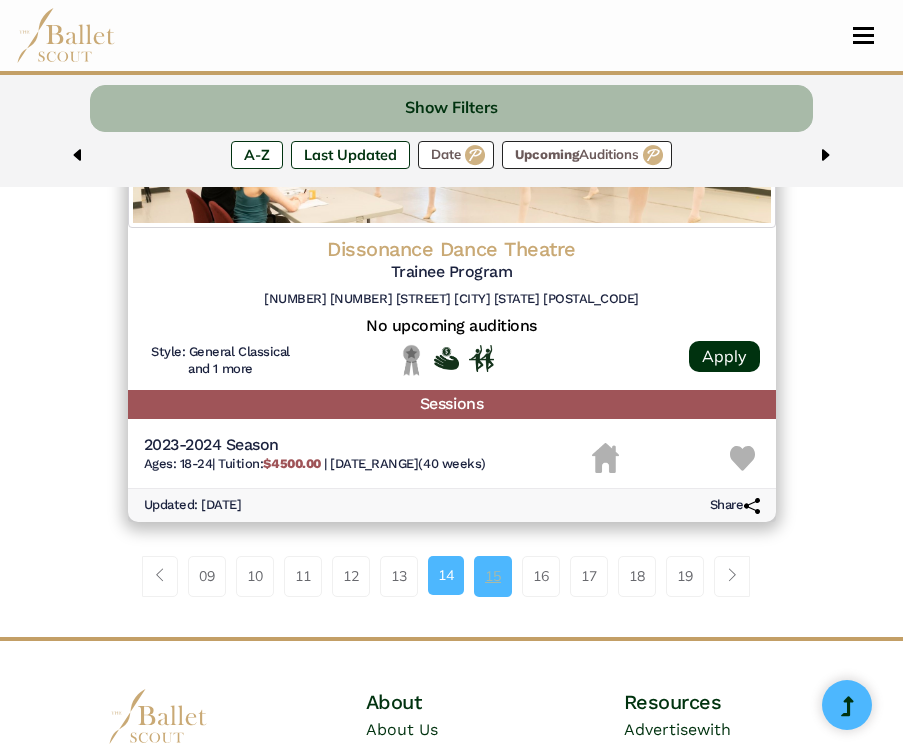 click on "15" at bounding box center [493, 576] 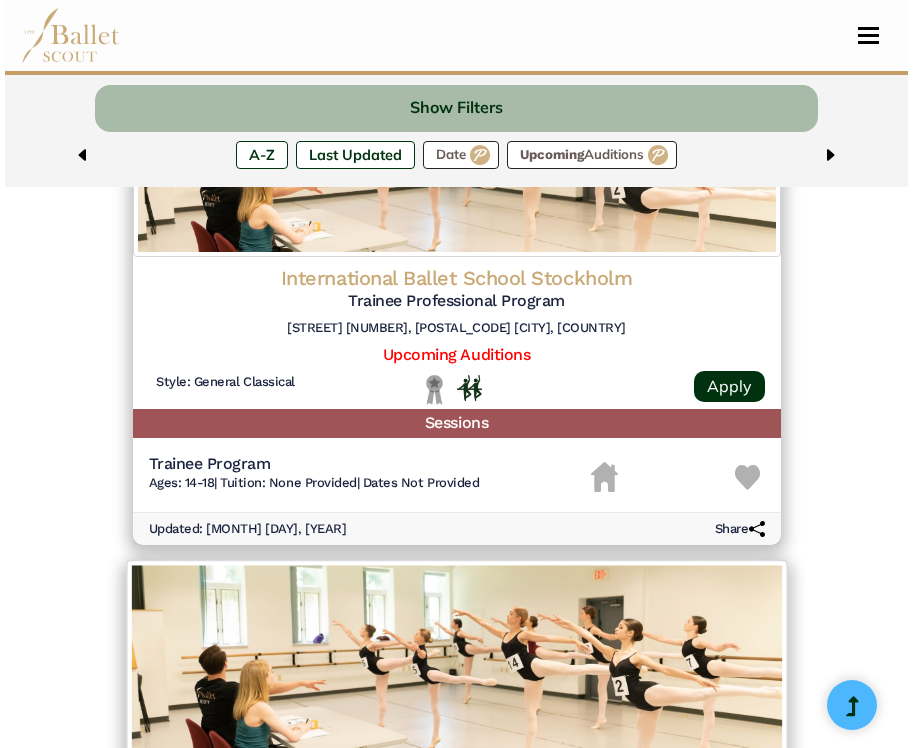 scroll, scrollTop: 2854, scrollLeft: 0, axis: vertical 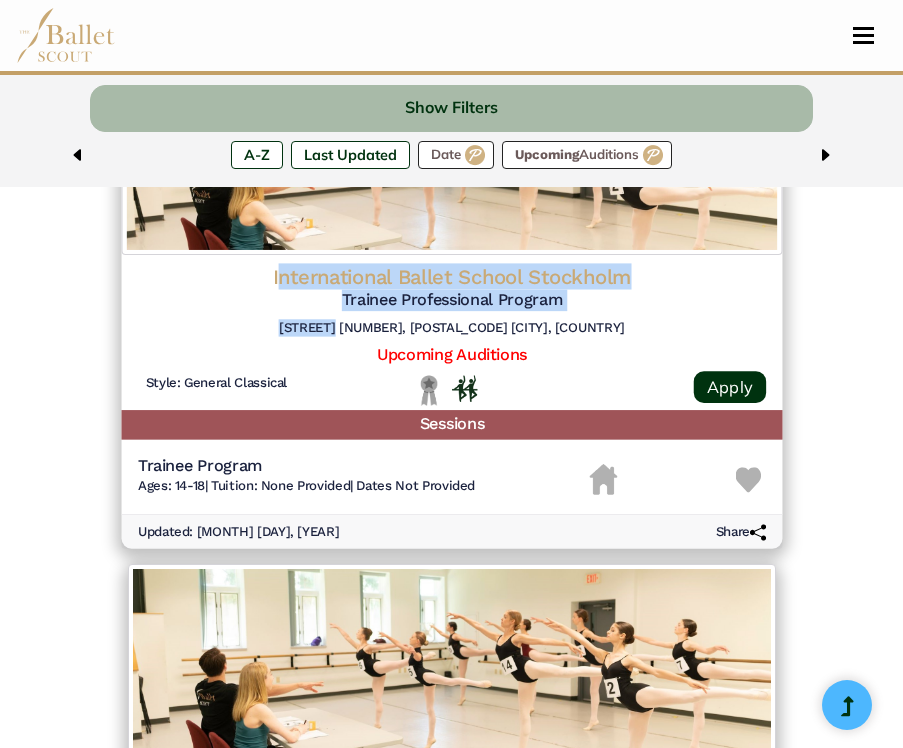 drag, startPoint x: 280, startPoint y: 255, endPoint x: 364, endPoint y: 306, distance: 98.270035 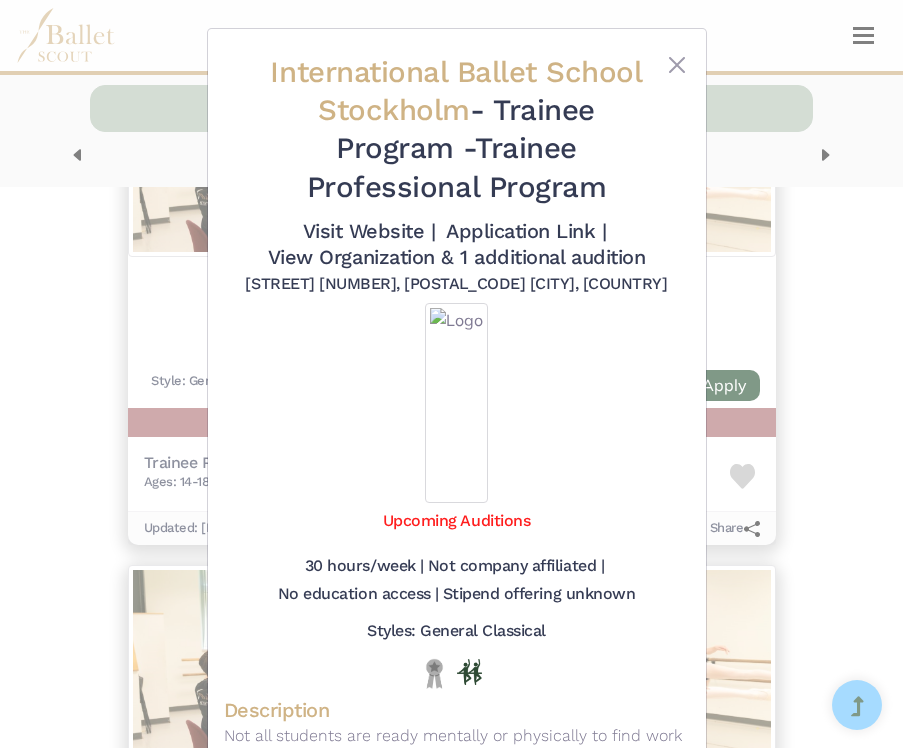 click on "International Ballet School Stockholm
-
Trainee Program
-
Trainee Professional Program
Visit Website |
Application Link |" at bounding box center [456, 374] 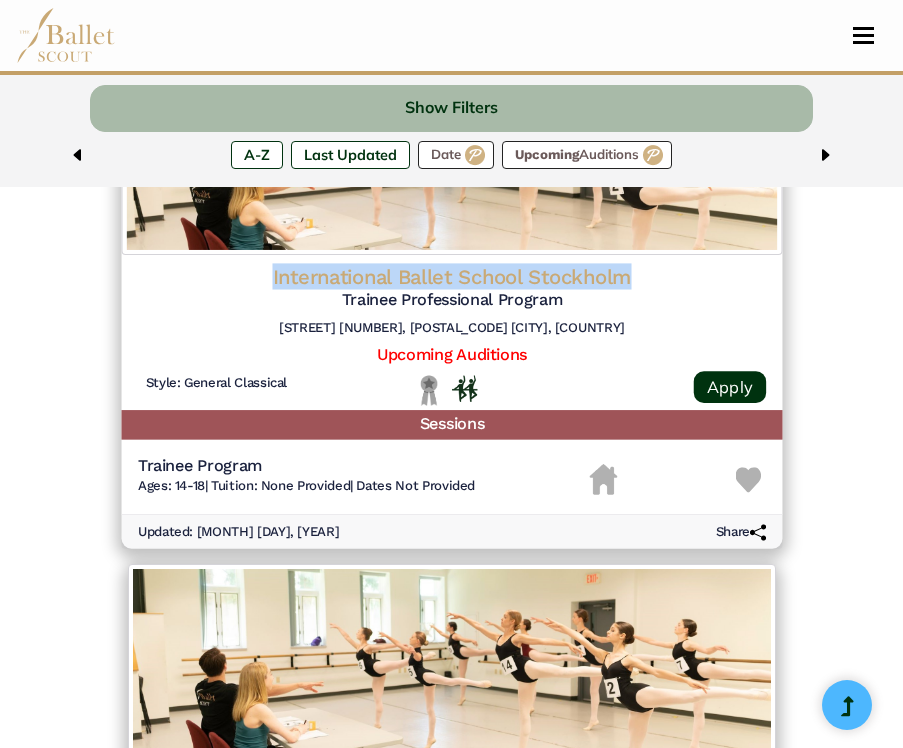drag, startPoint x: 269, startPoint y: 249, endPoint x: 639, endPoint y: 252, distance: 370.01218 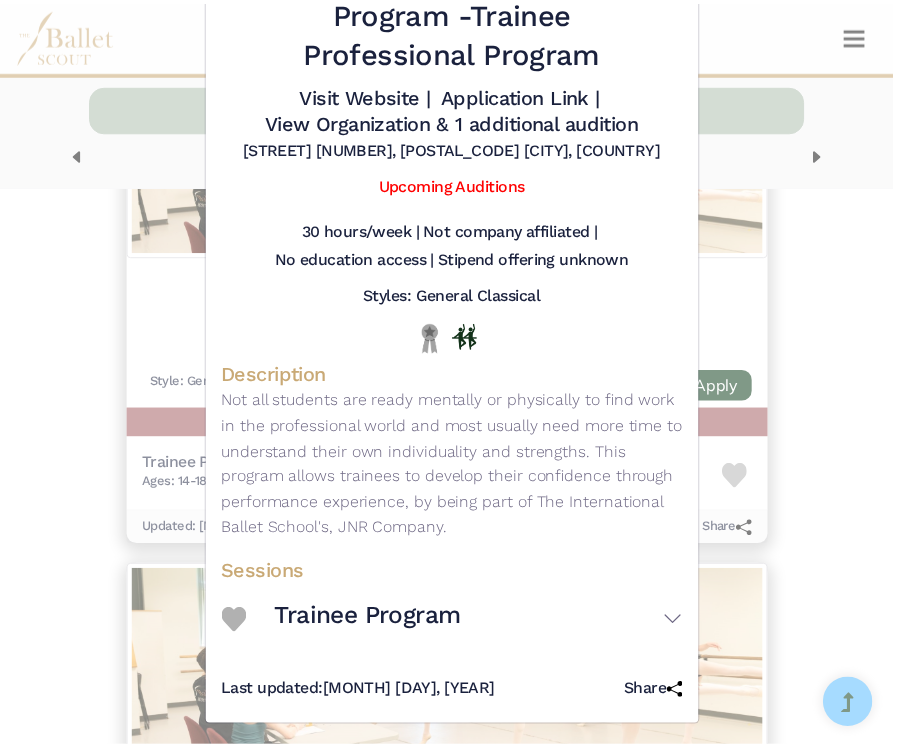 scroll, scrollTop: 133, scrollLeft: 0, axis: vertical 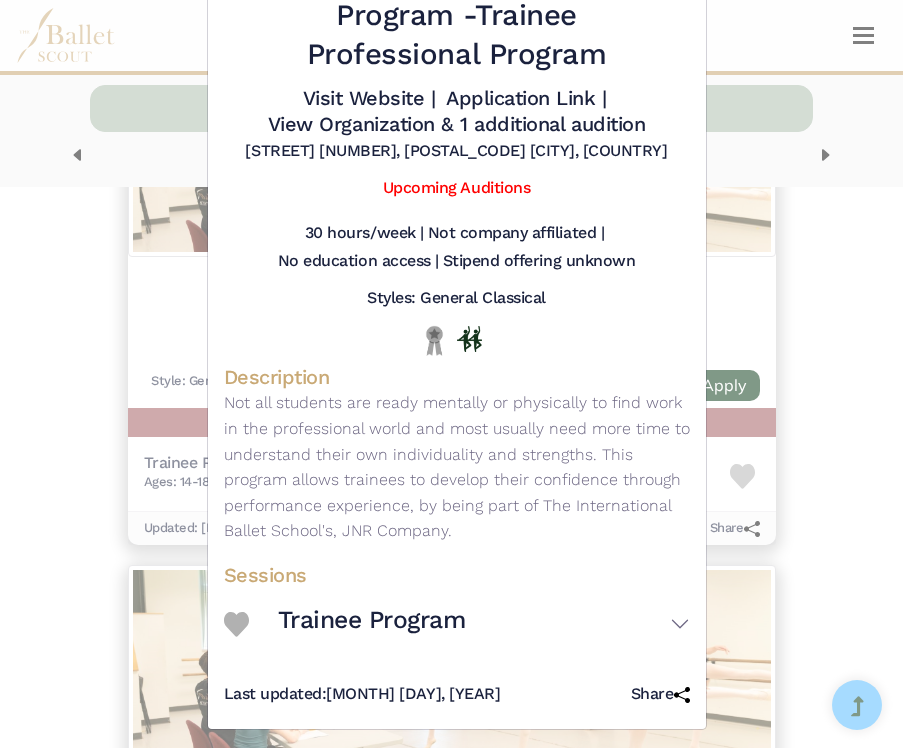 click on "International Ballet School Stockholm
-
Trainee Program
-
Trainee Professional Program
Visit Website |
Application Link |" at bounding box center [456, 374] 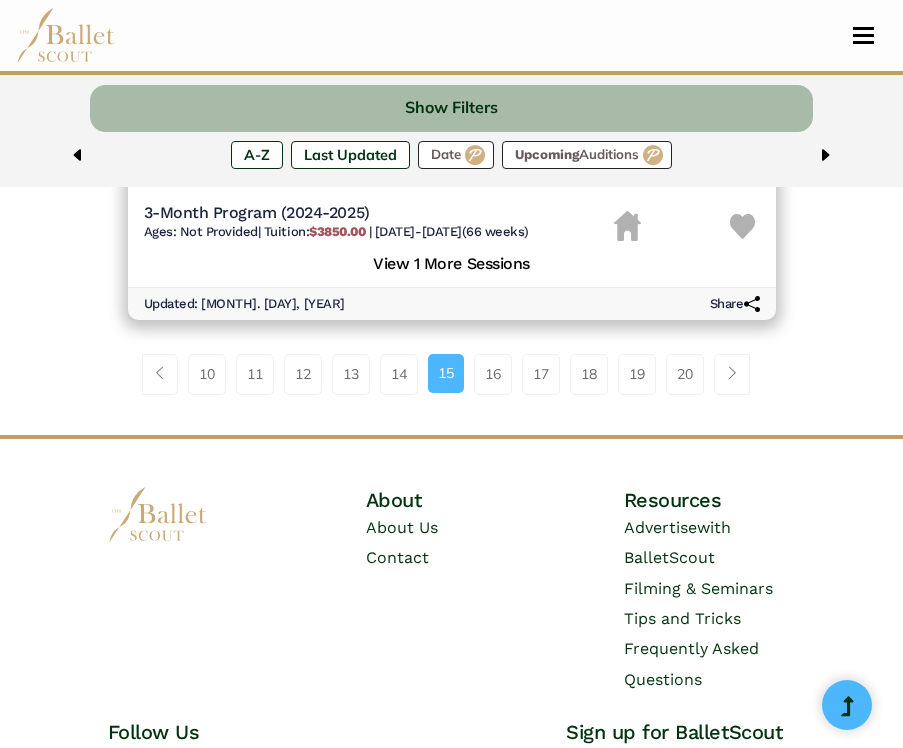 scroll, scrollTop: 5039, scrollLeft: 0, axis: vertical 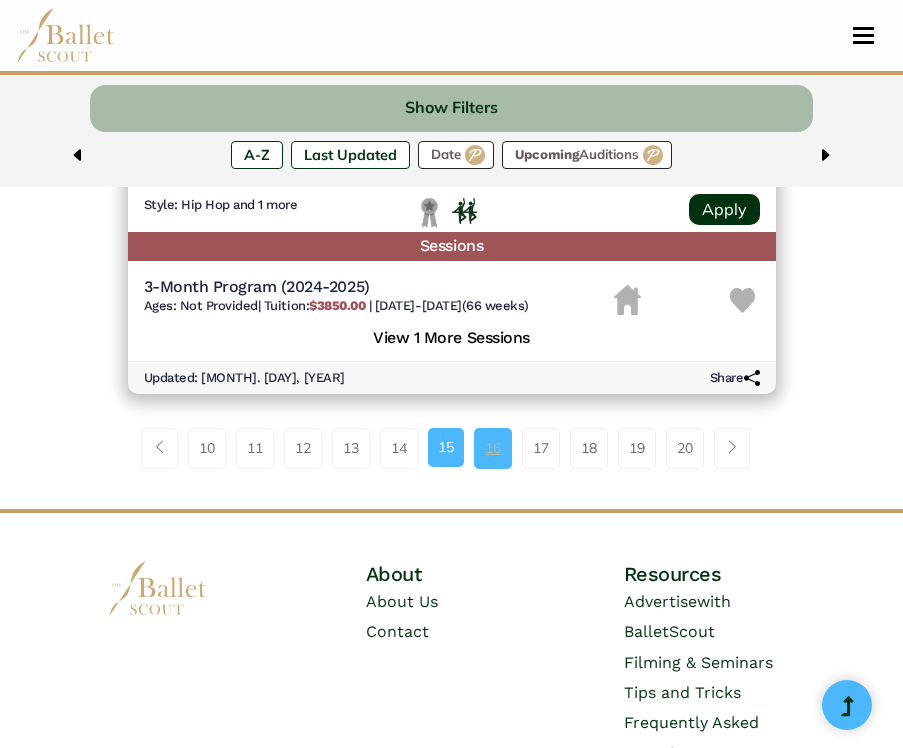 click on "16" at bounding box center [493, 448] 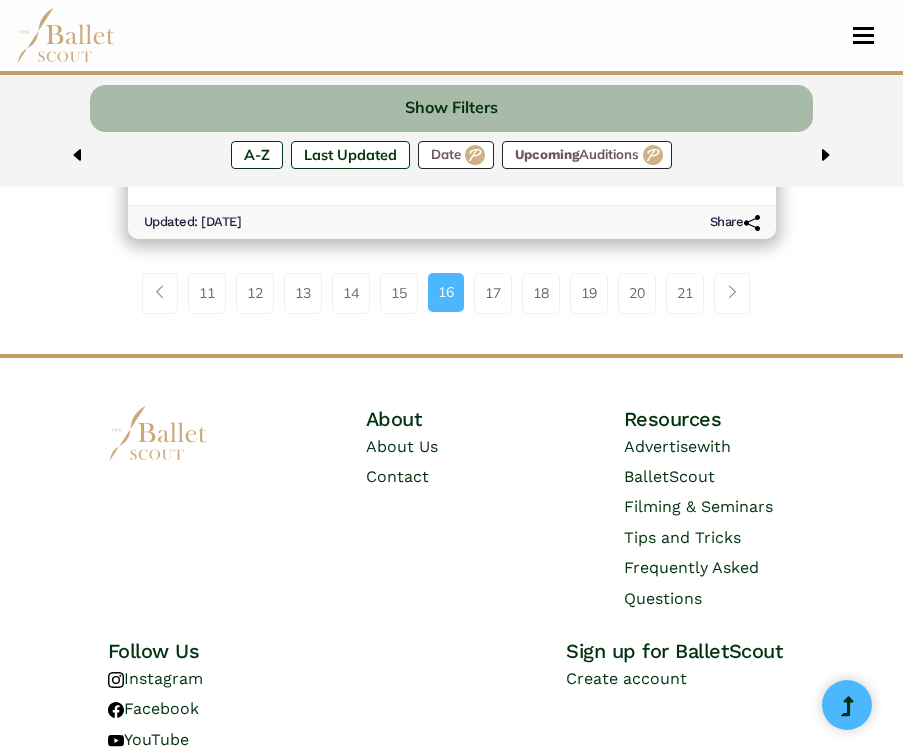 scroll, scrollTop: 5082, scrollLeft: 0, axis: vertical 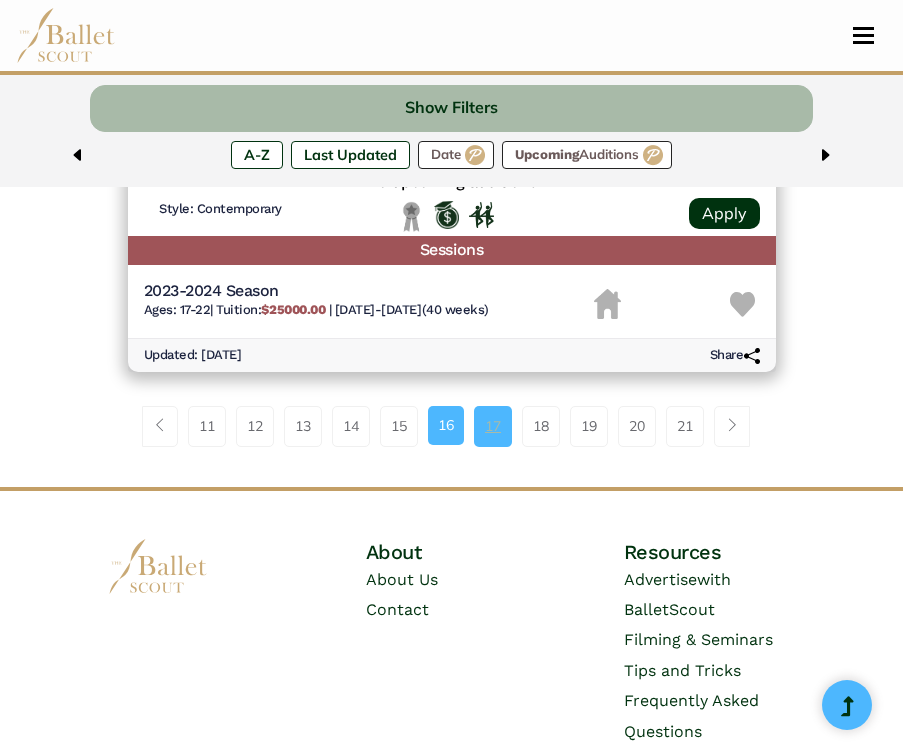 click on "17" at bounding box center (493, 426) 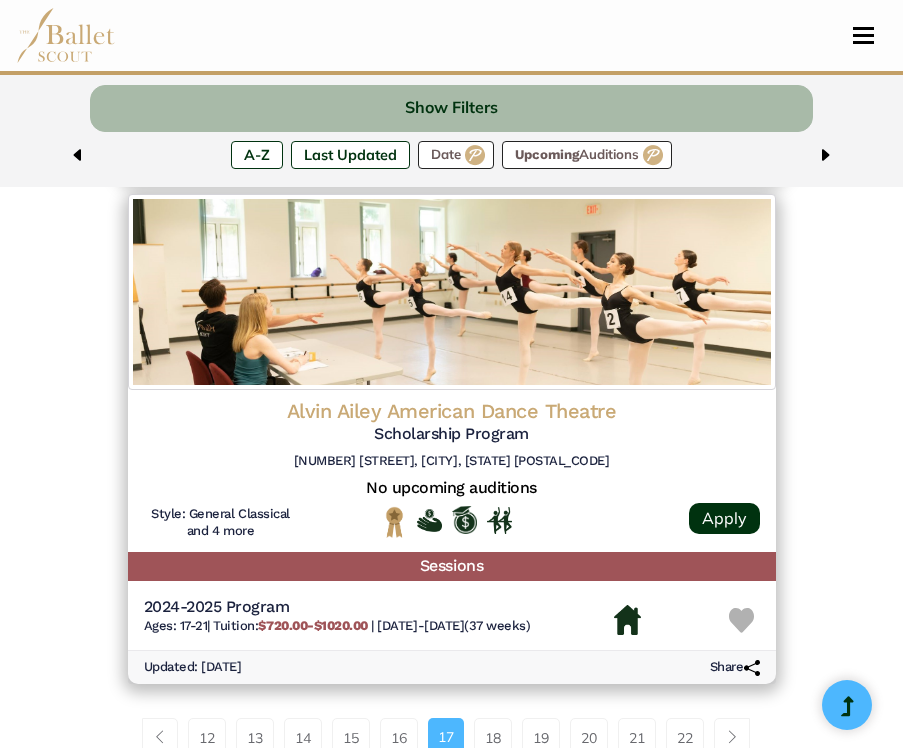 scroll, scrollTop: 4808, scrollLeft: 0, axis: vertical 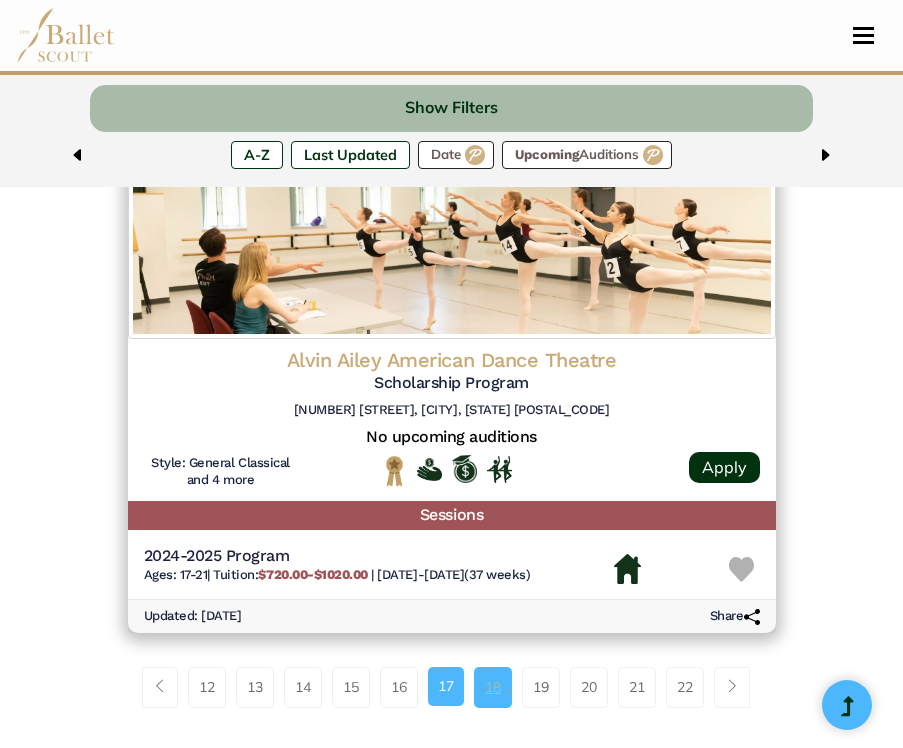 click on "18" at bounding box center (493, 687) 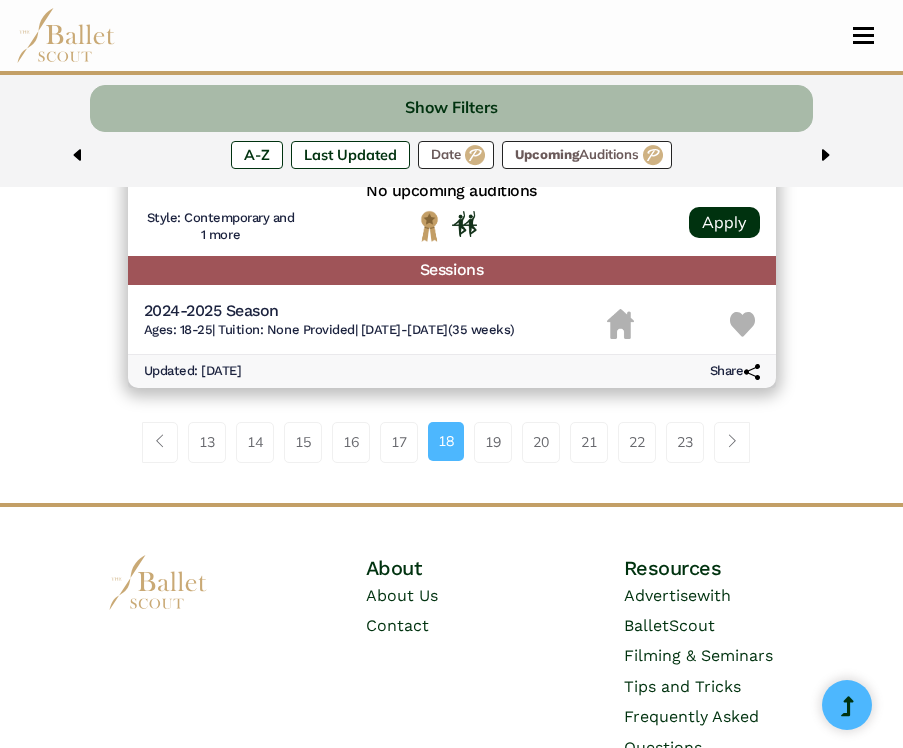 scroll, scrollTop: 4921, scrollLeft: 0, axis: vertical 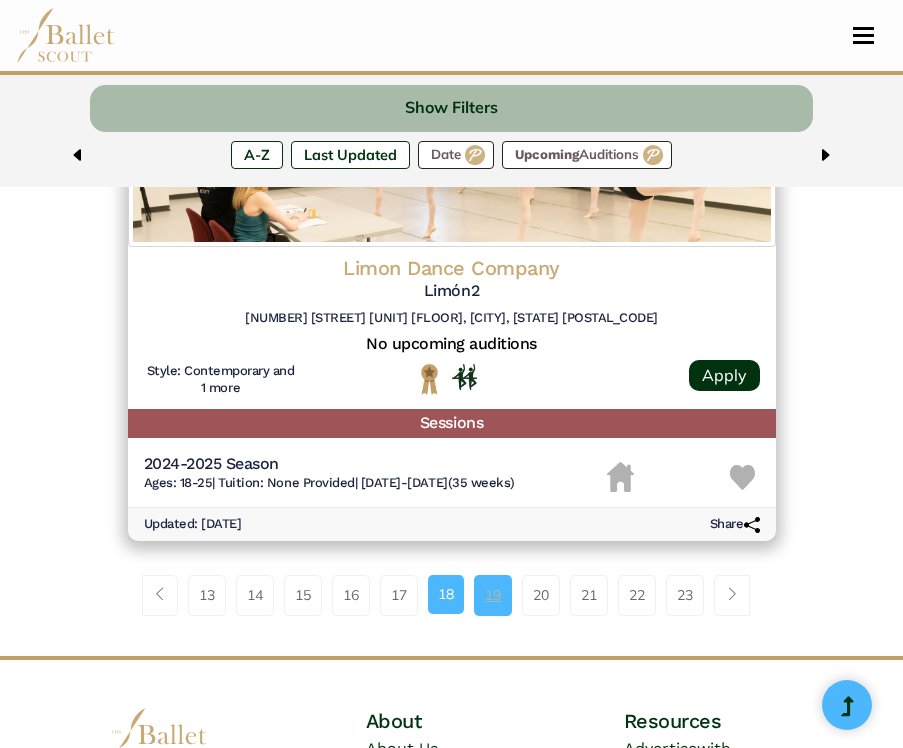 click on "19" at bounding box center (493, 595) 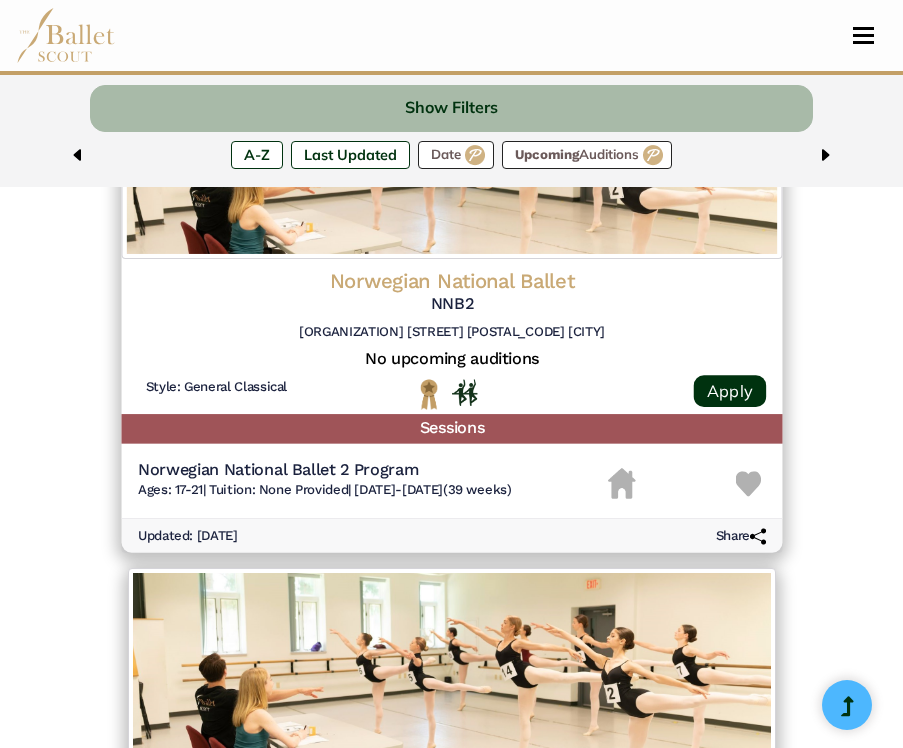 scroll, scrollTop: 4865, scrollLeft: 0, axis: vertical 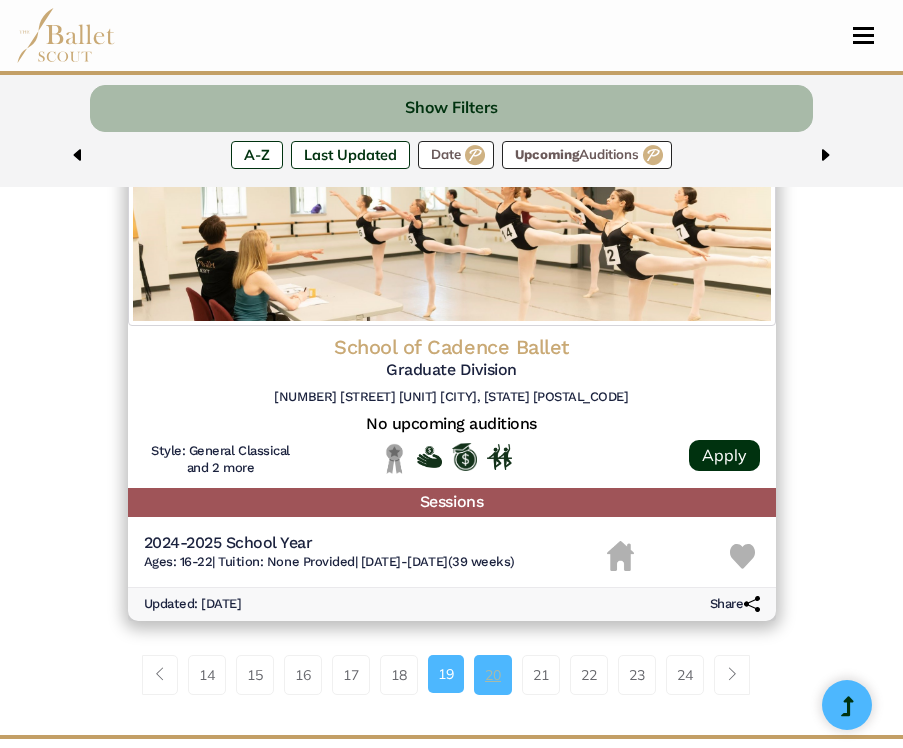 click on "20" at bounding box center (493, 675) 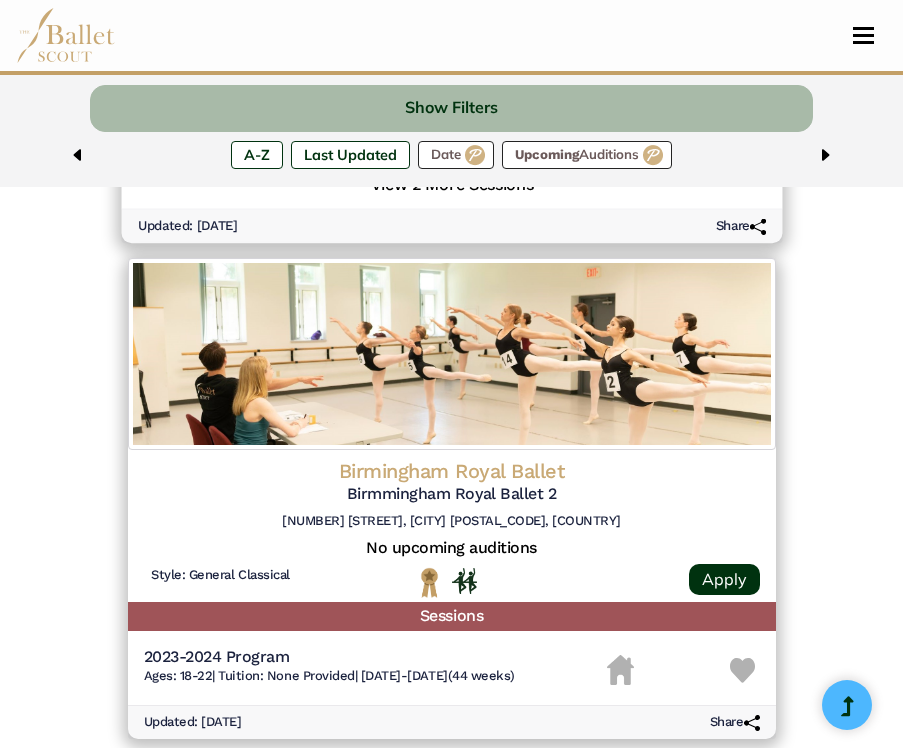 scroll, scrollTop: 4847, scrollLeft: 0, axis: vertical 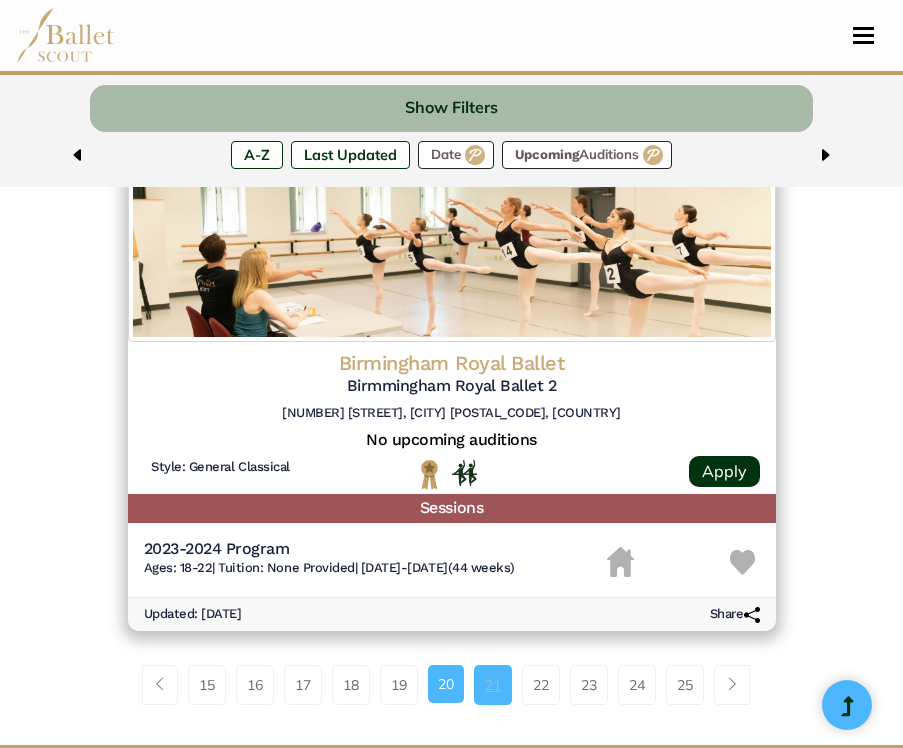 click on "21" at bounding box center (493, 685) 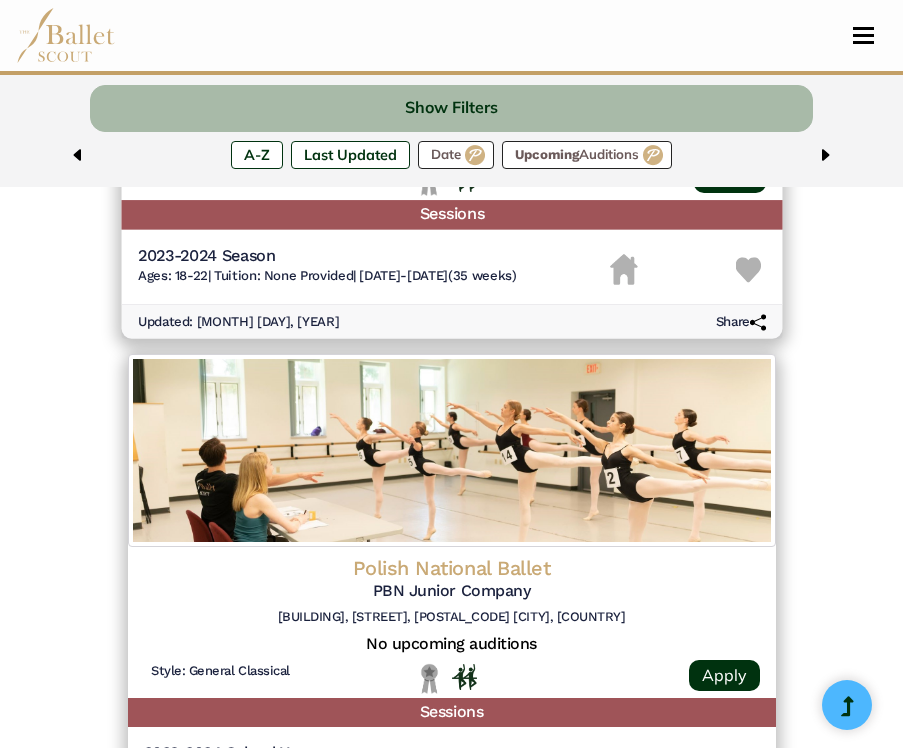 scroll, scrollTop: 4782, scrollLeft: 0, axis: vertical 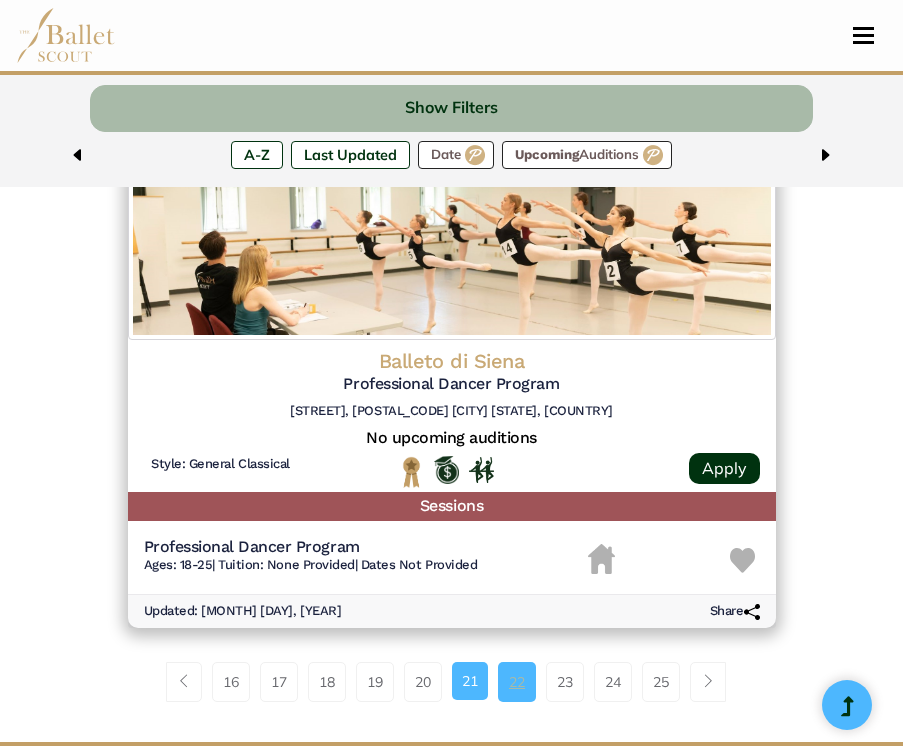 click on "22" at bounding box center [517, 682] 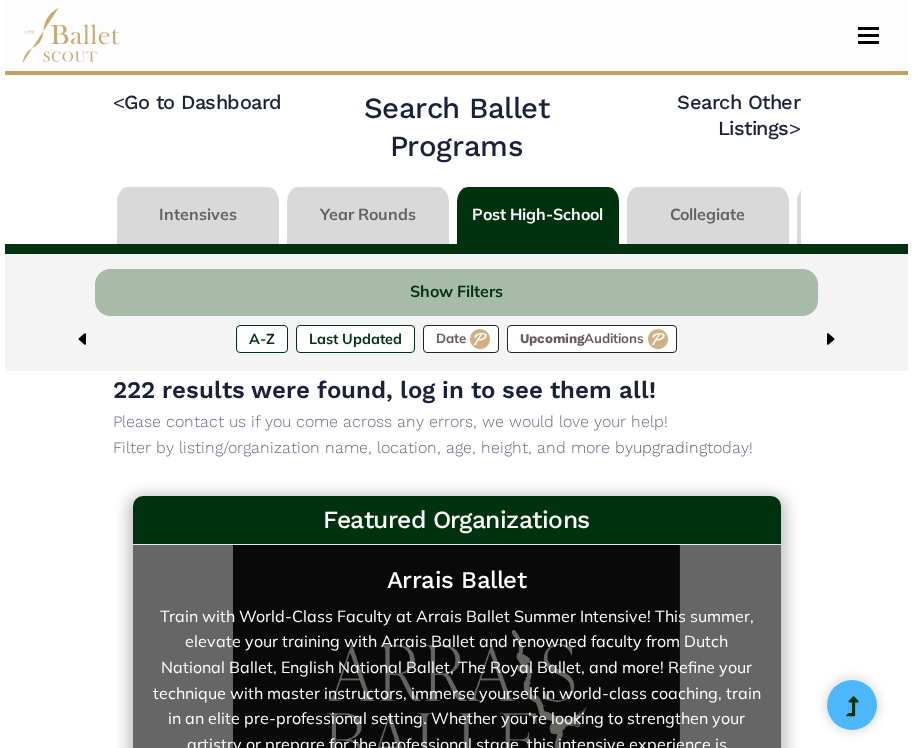 scroll, scrollTop: 793, scrollLeft: 0, axis: vertical 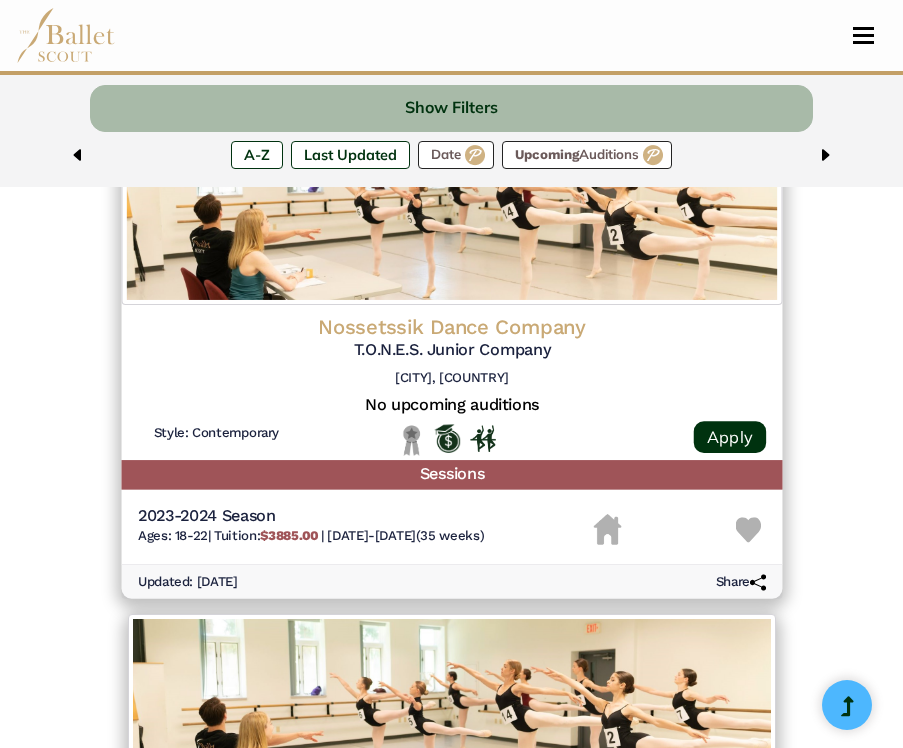 click on "Nossetssik Dance Company" at bounding box center [451, 326] 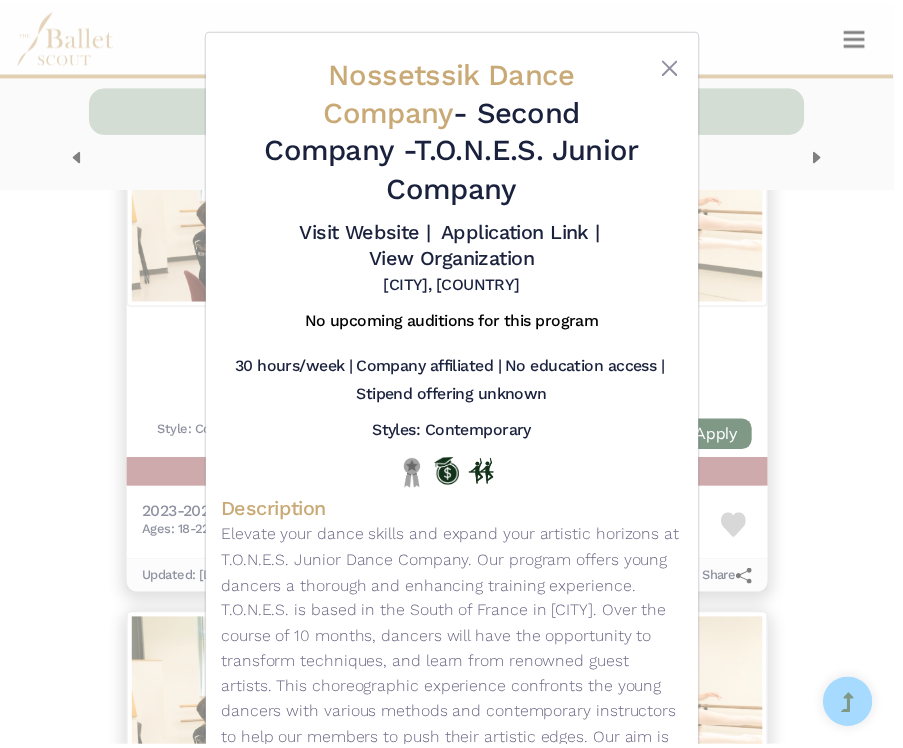 scroll, scrollTop: 0, scrollLeft: 0, axis: both 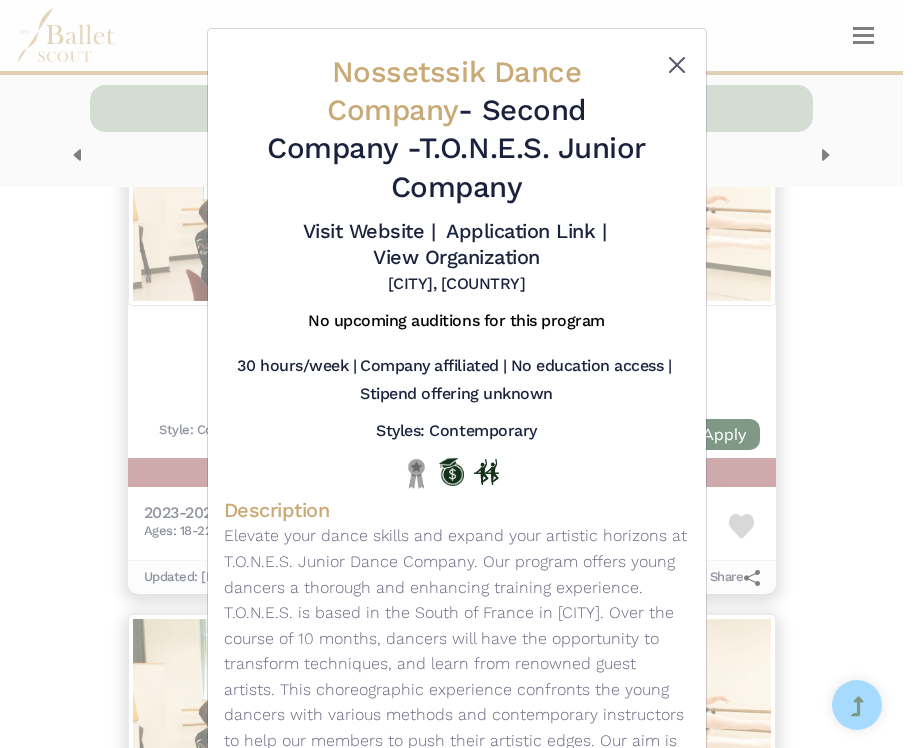 click at bounding box center (677, 65) 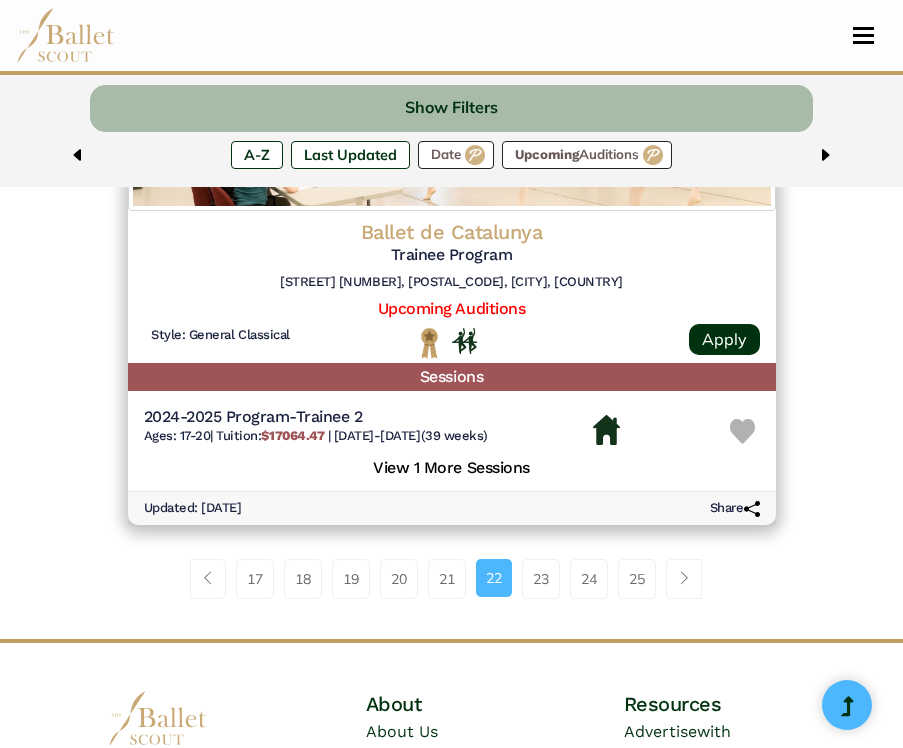 scroll, scrollTop: 4999, scrollLeft: 0, axis: vertical 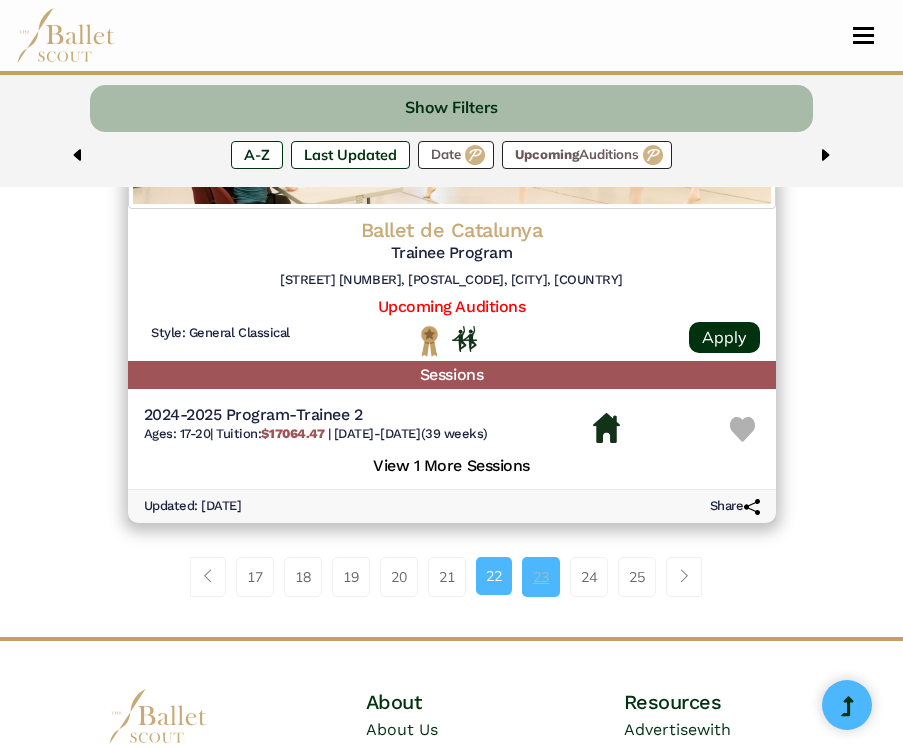 click on "23" at bounding box center [541, 577] 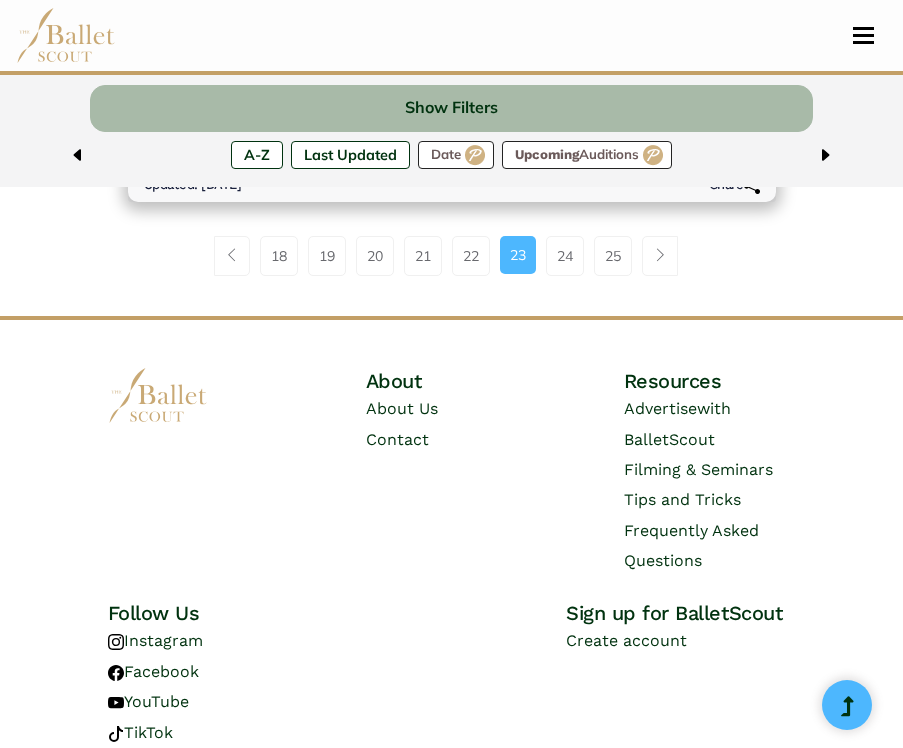 scroll, scrollTop: 5181, scrollLeft: 0, axis: vertical 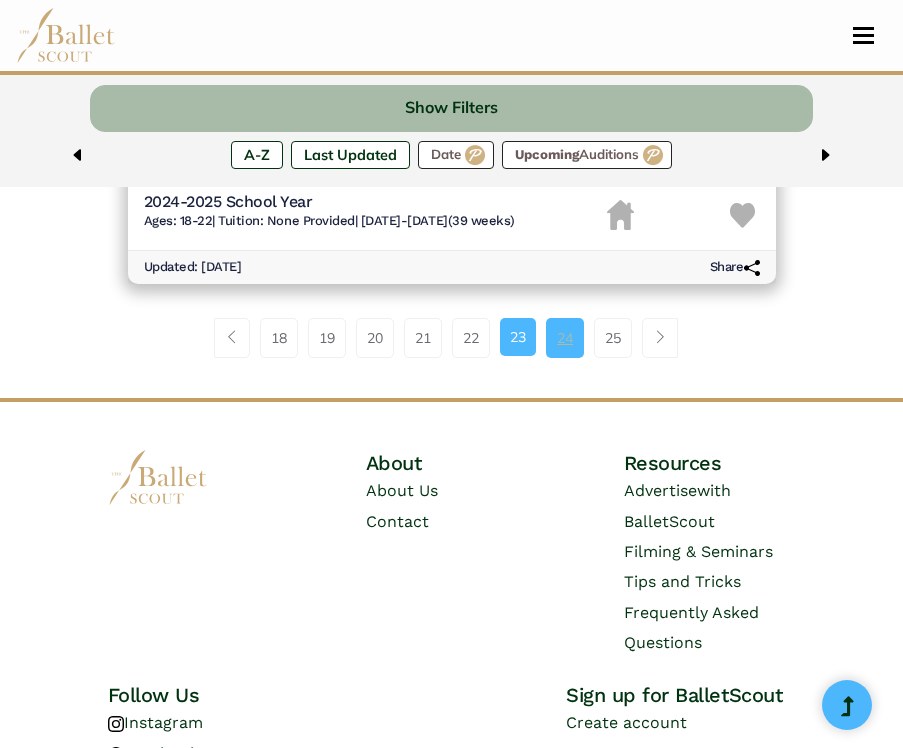 click on "24" at bounding box center (565, 338) 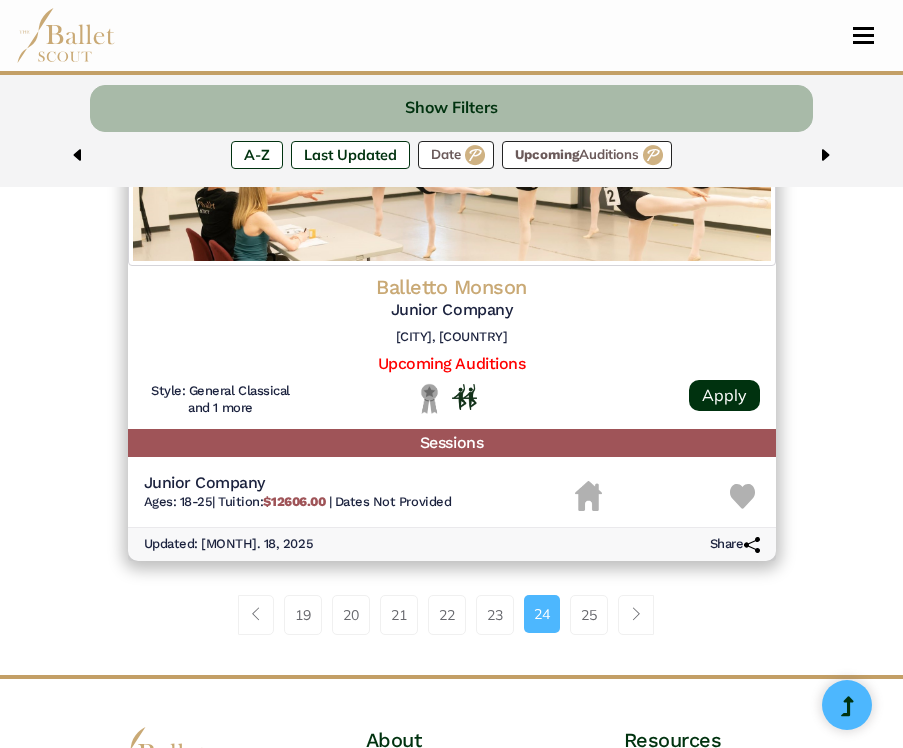 scroll, scrollTop: 4998, scrollLeft: 0, axis: vertical 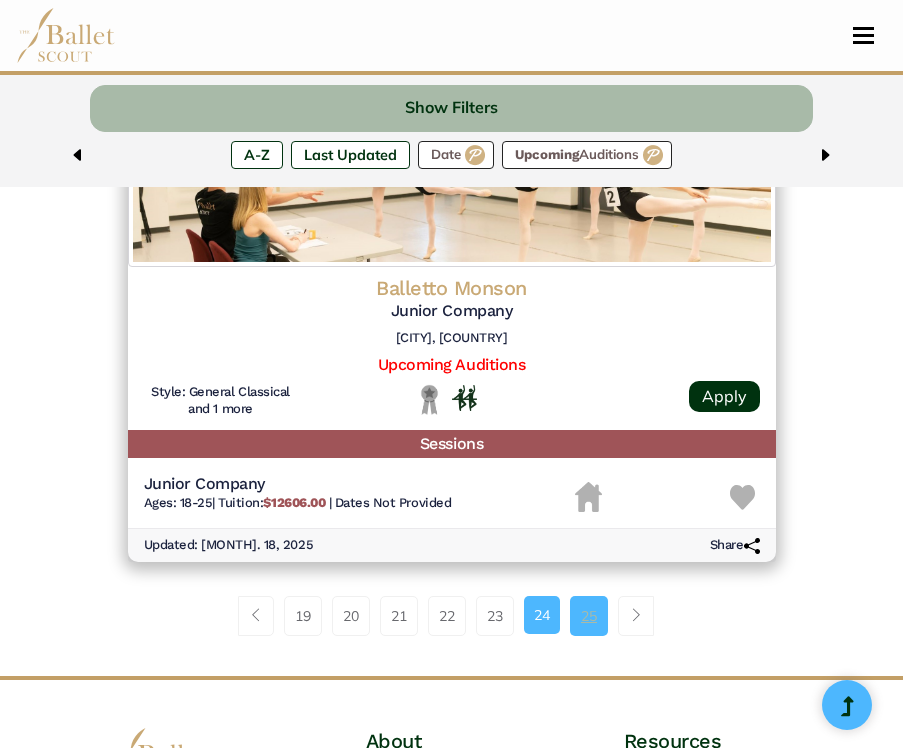 click on "25" at bounding box center (589, 616) 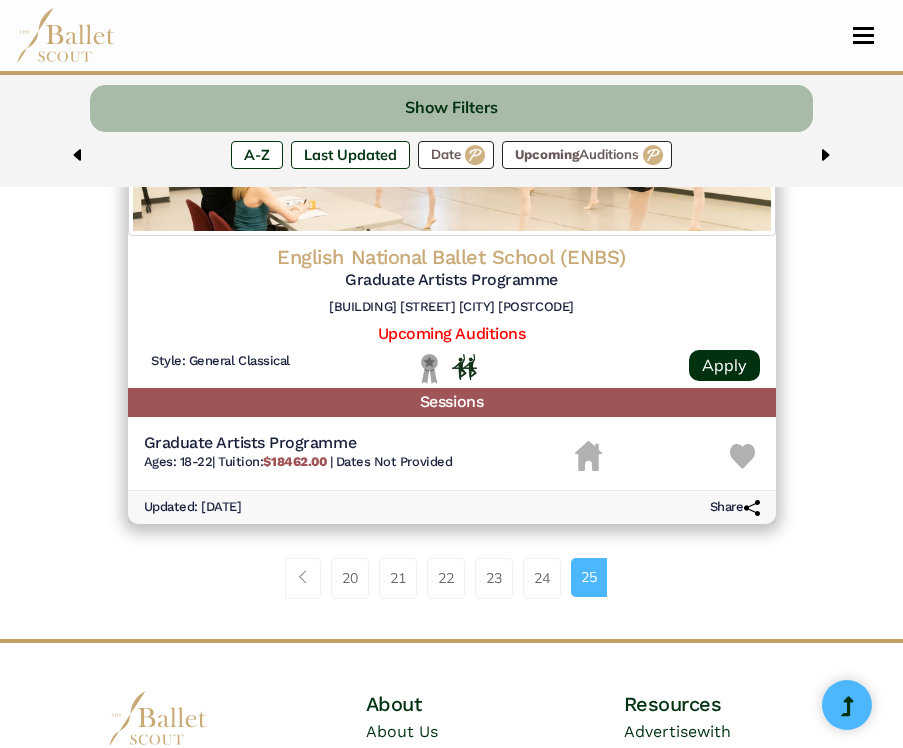 scroll, scrollTop: 3362, scrollLeft: 0, axis: vertical 